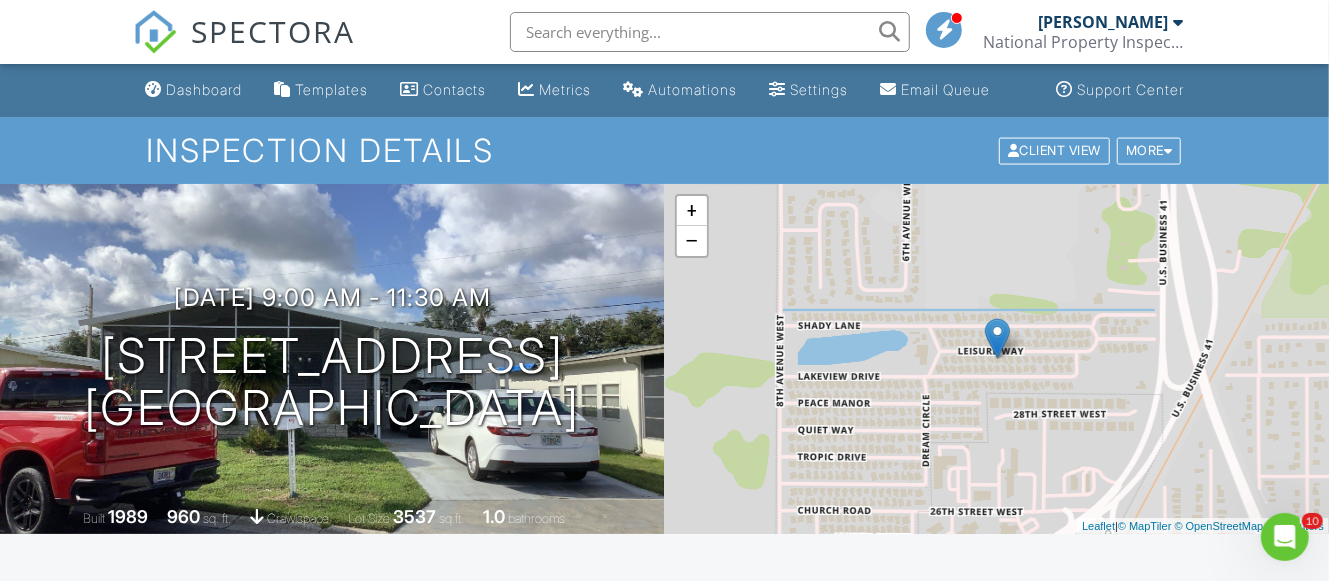 scroll, scrollTop: 0, scrollLeft: 0, axis: both 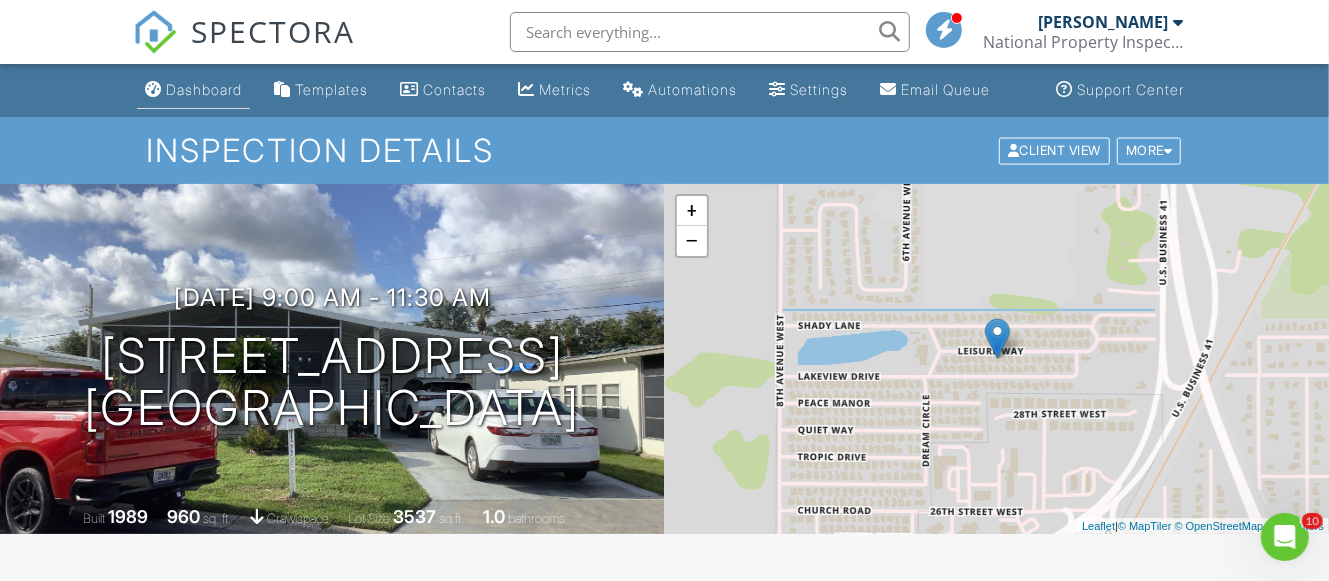 click on "Dashboard" at bounding box center [204, 89] 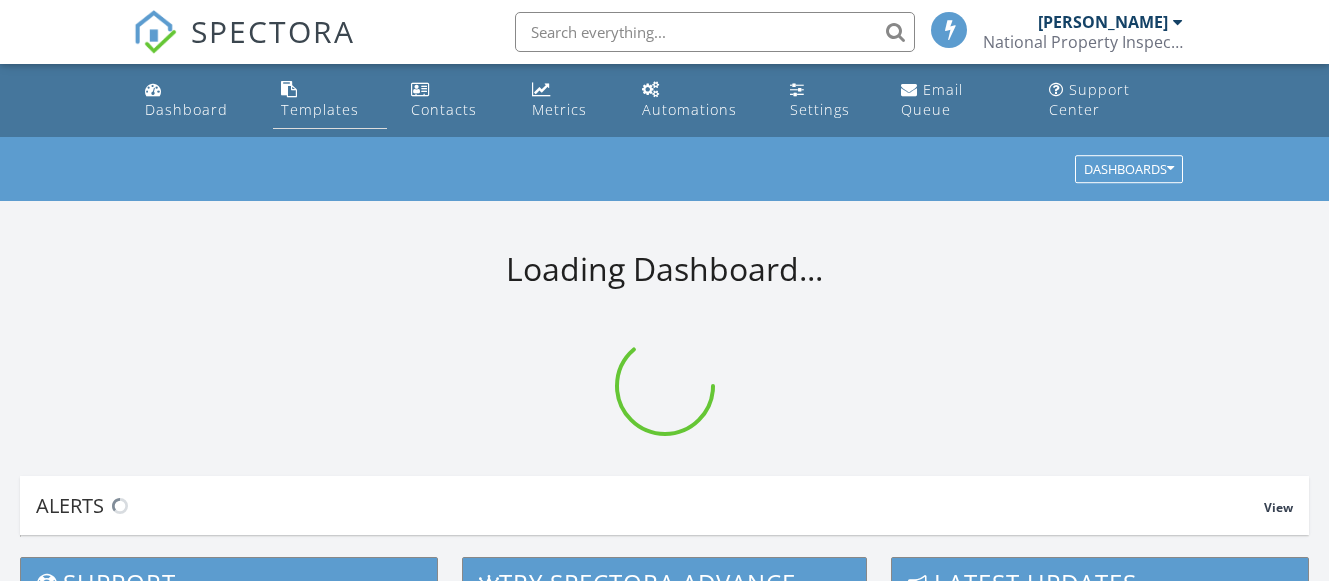 scroll, scrollTop: 0, scrollLeft: 0, axis: both 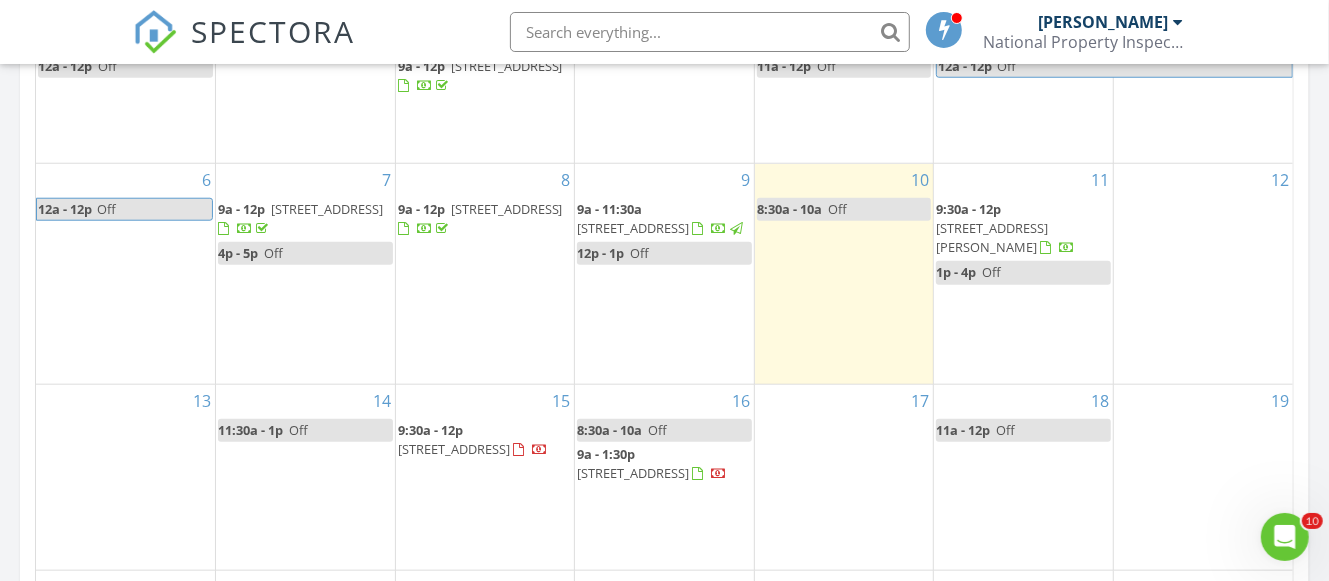 click on "[STREET_ADDRESS]" at bounding box center [454, 449] 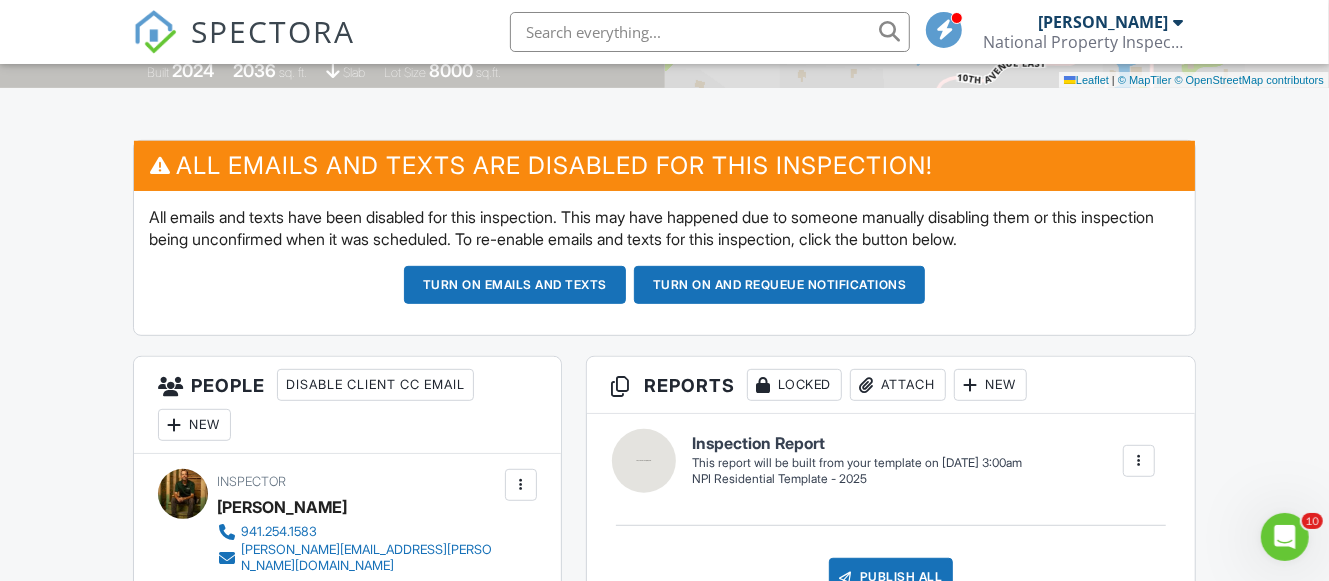 scroll, scrollTop: 0, scrollLeft: 0, axis: both 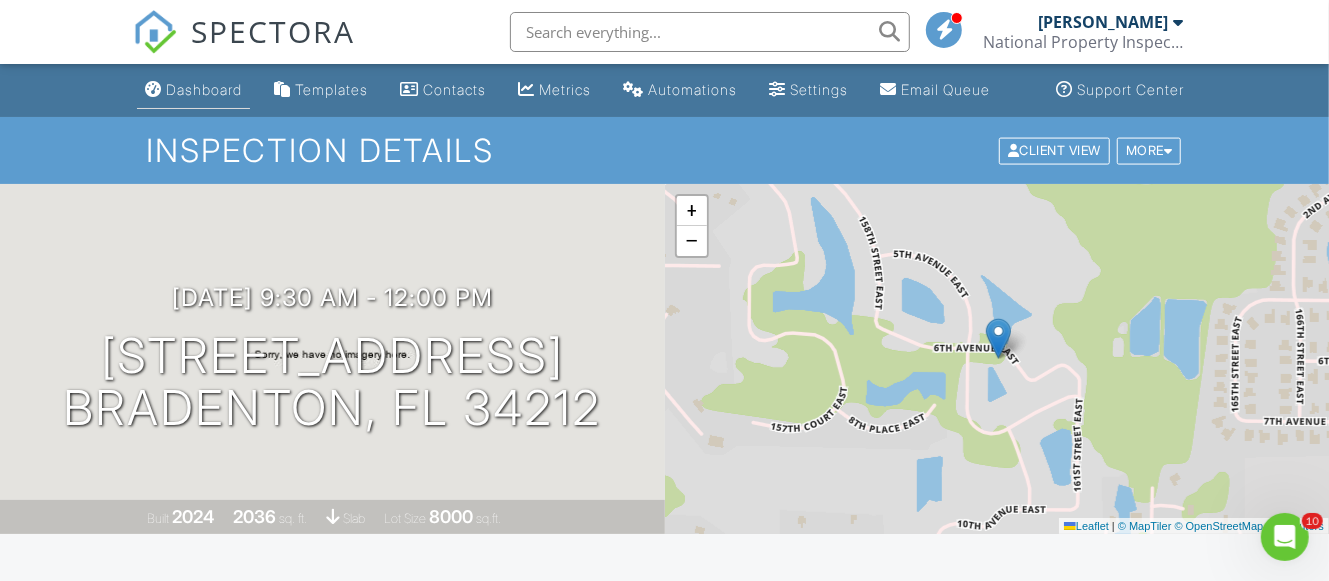 click on "Dashboard" at bounding box center [193, 90] 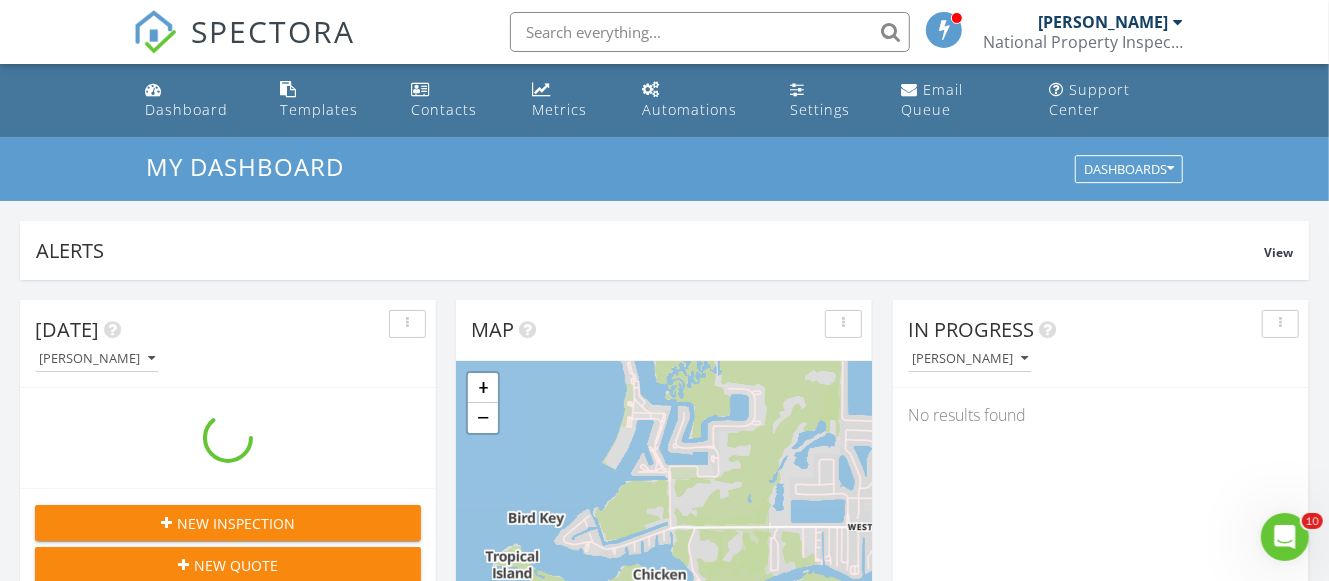 scroll, scrollTop: 0, scrollLeft: 0, axis: both 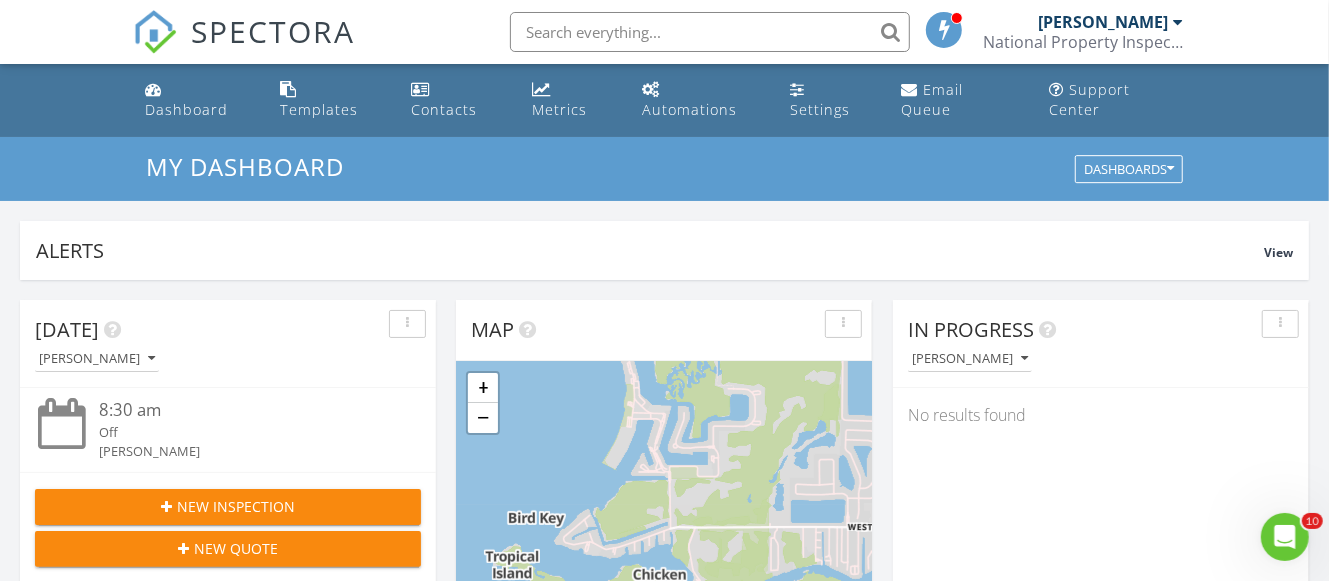 click at bounding box center (1178, 22) 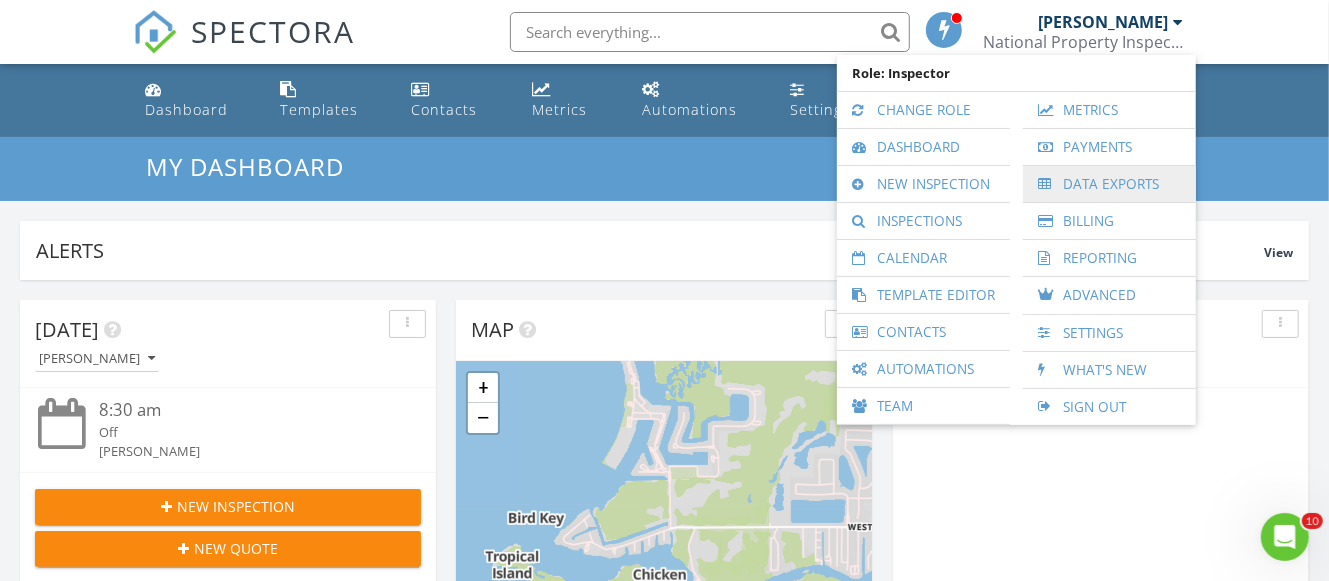 click on "Data Exports" at bounding box center [1109, 184] 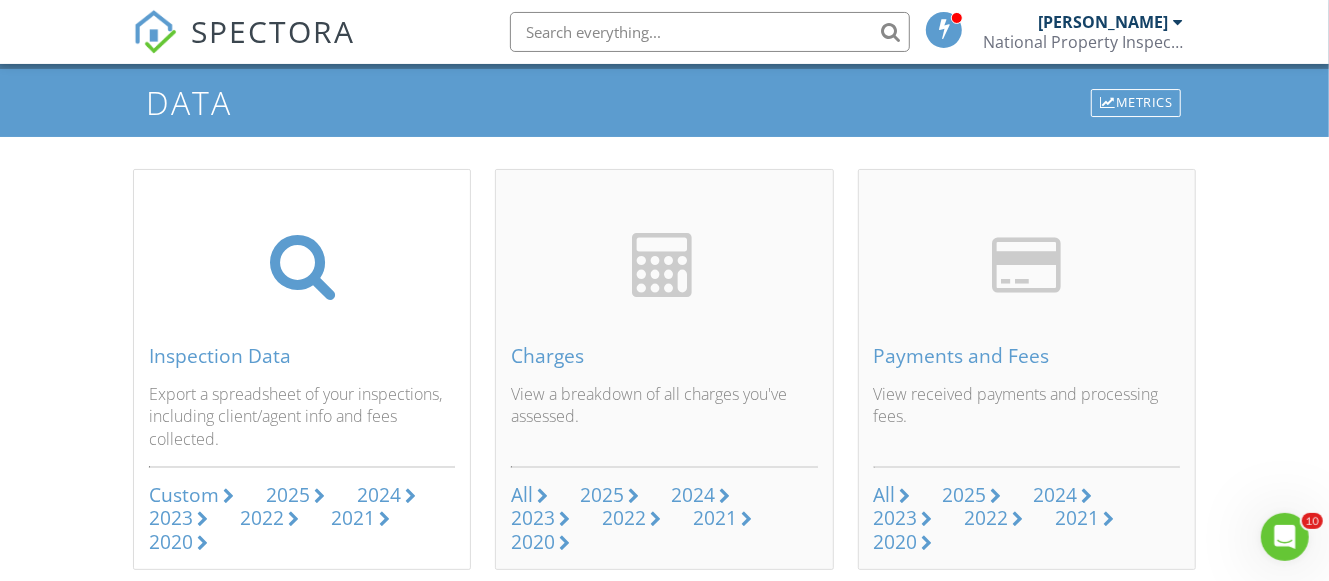 scroll, scrollTop: 105, scrollLeft: 0, axis: vertical 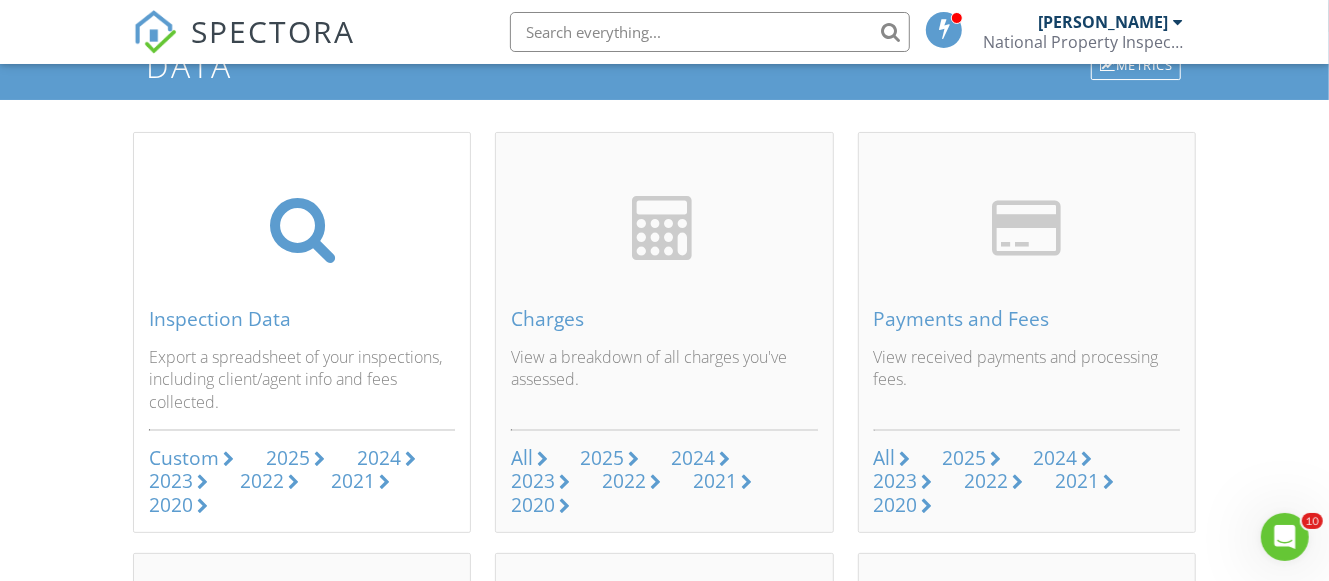 click on "Custom" at bounding box center (184, 457) 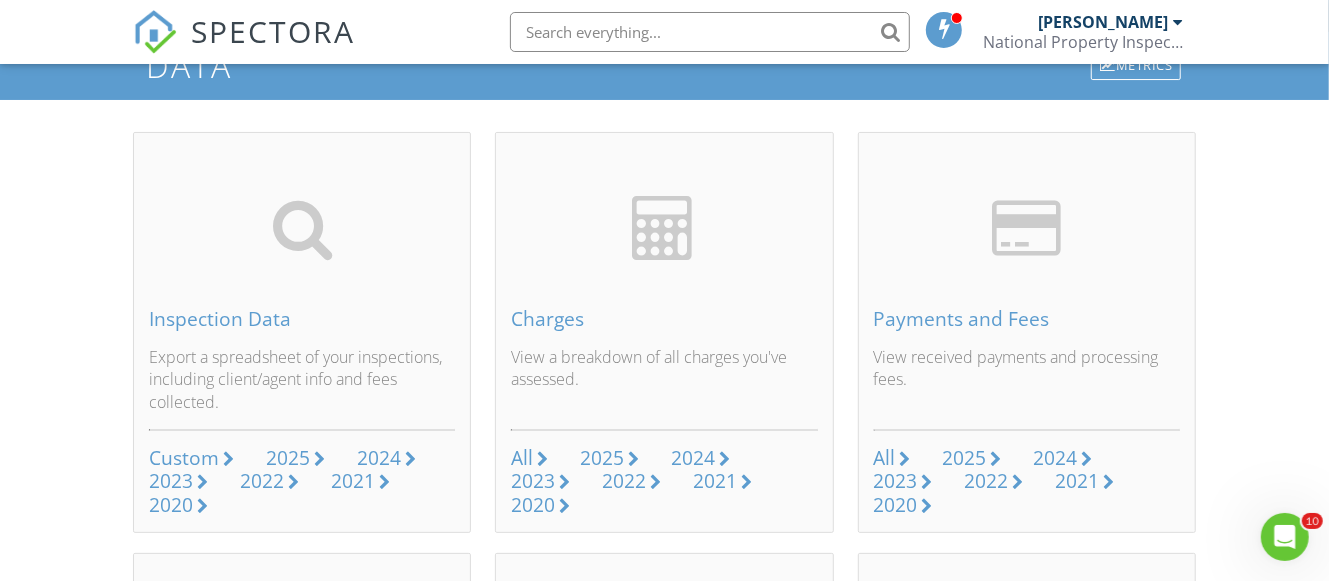 click on "SPECTORA" at bounding box center [273, 31] 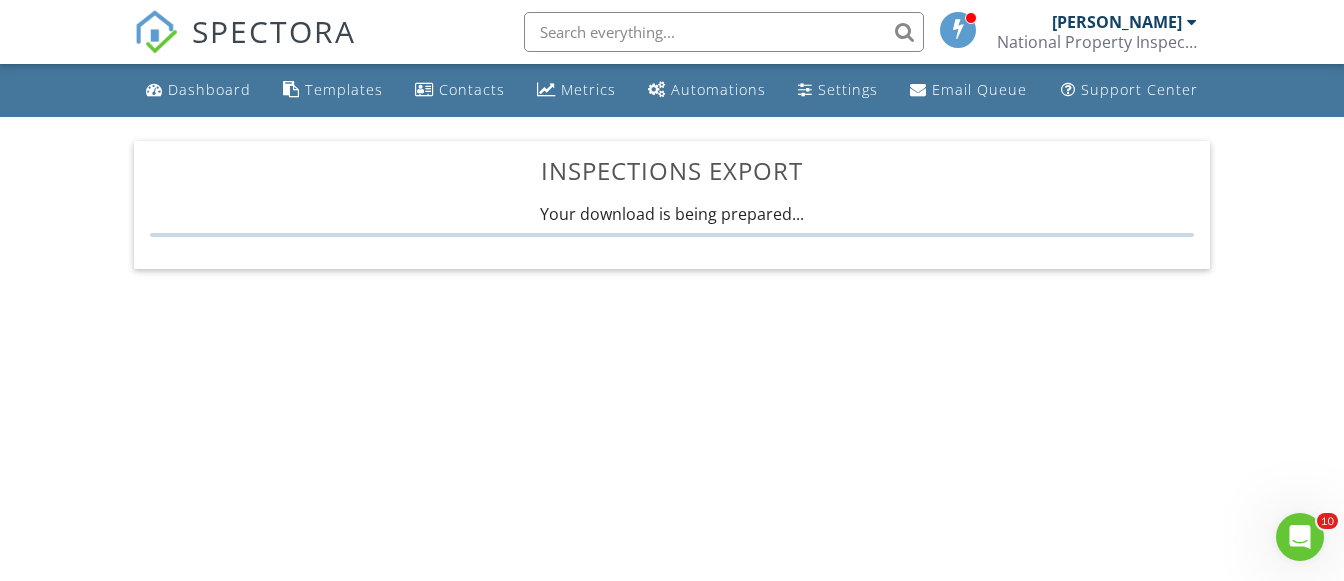 scroll, scrollTop: 0, scrollLeft: 0, axis: both 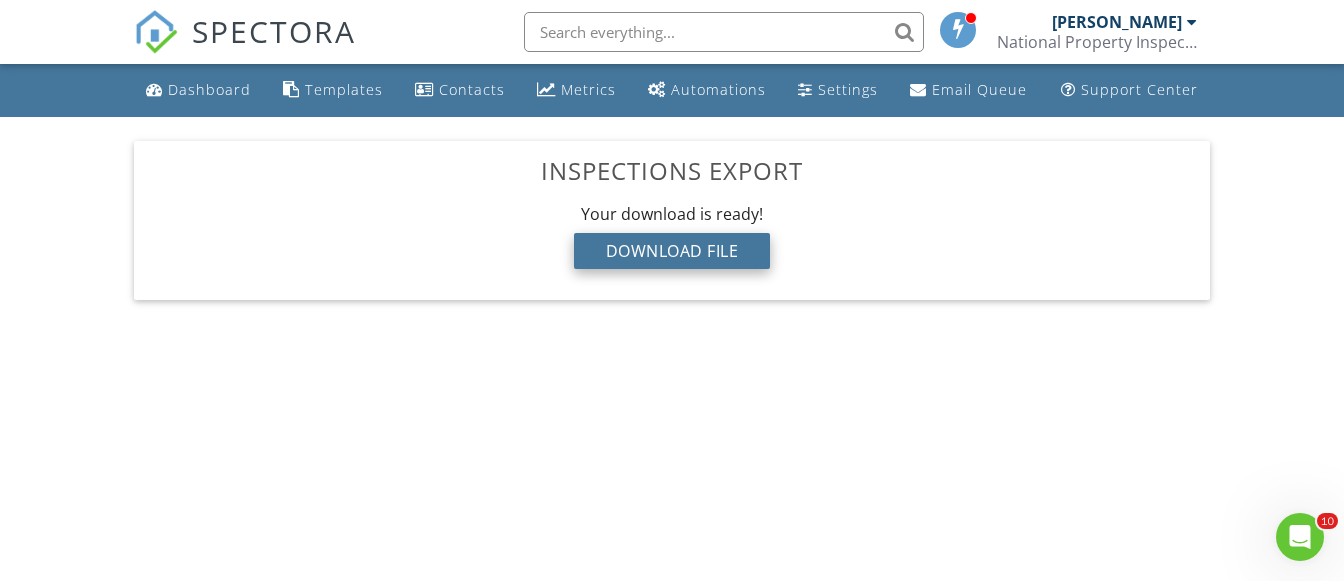 click on "Download File" at bounding box center (672, 251) 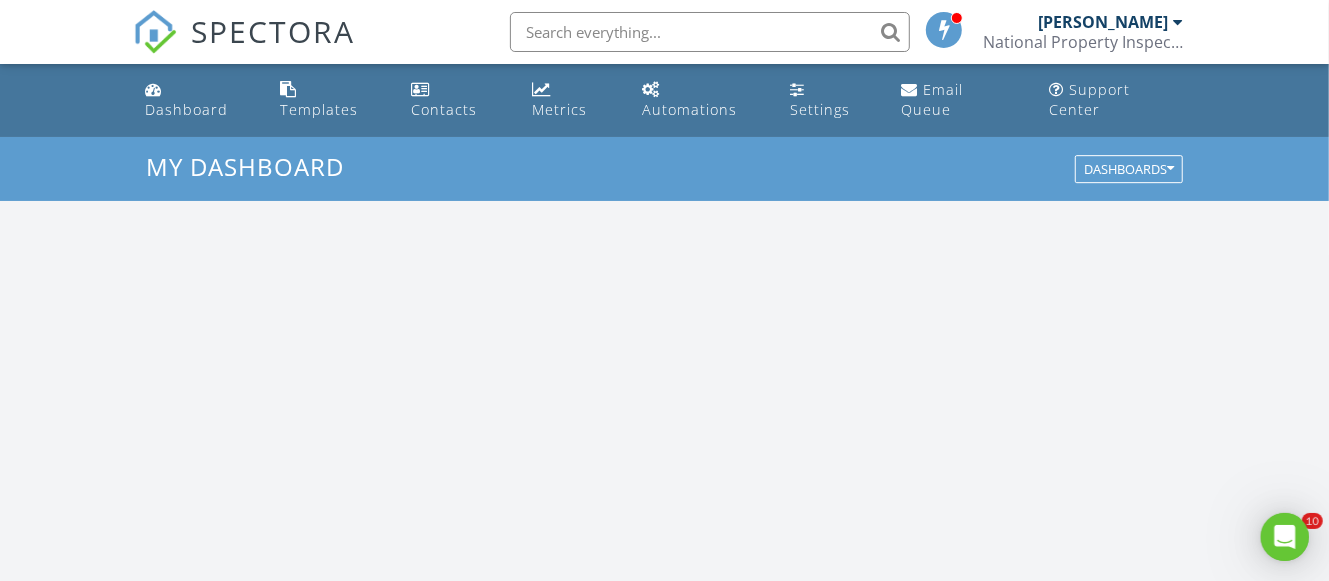 scroll, scrollTop: 0, scrollLeft: 0, axis: both 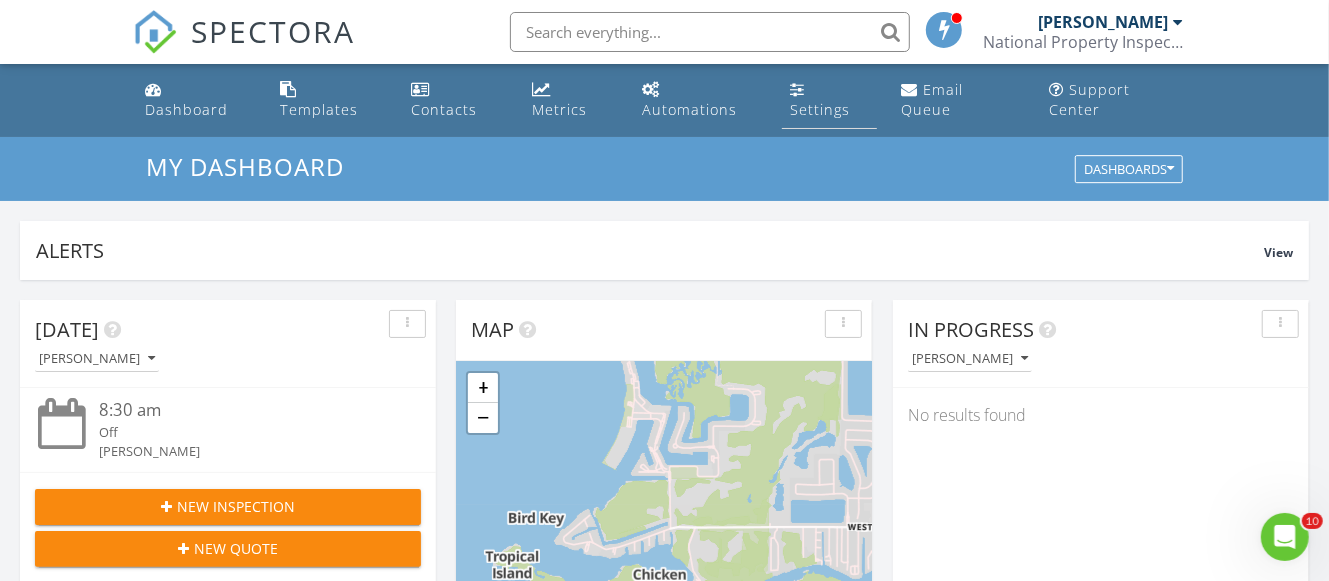 click on "Settings" at bounding box center (829, 100) 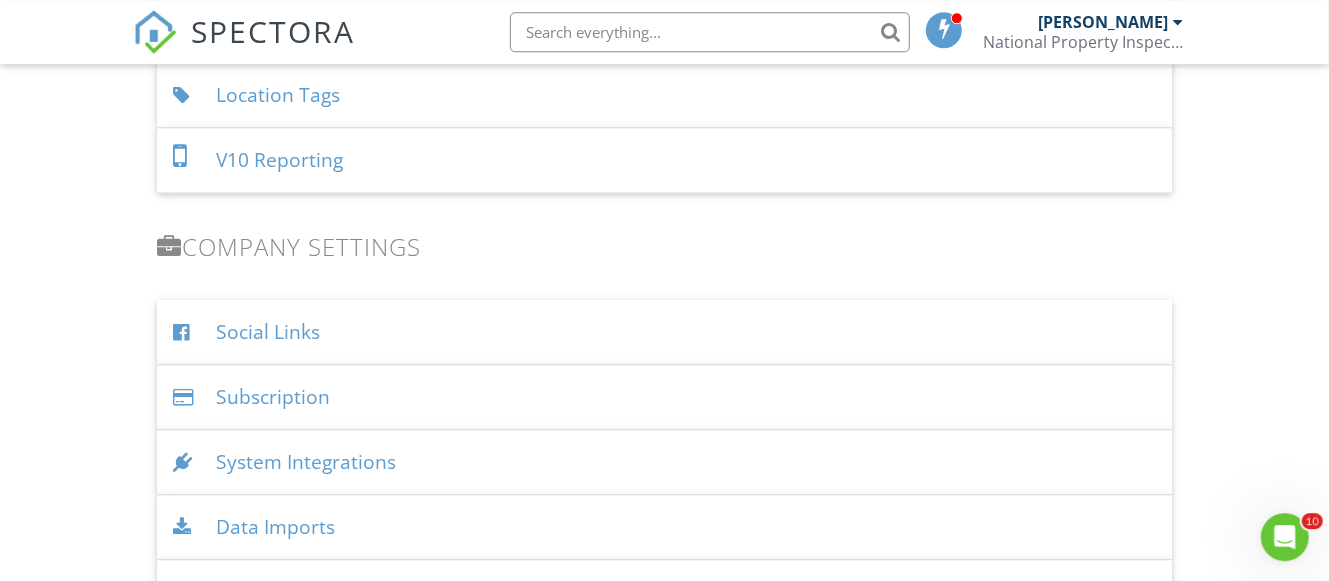 scroll, scrollTop: 2310, scrollLeft: 0, axis: vertical 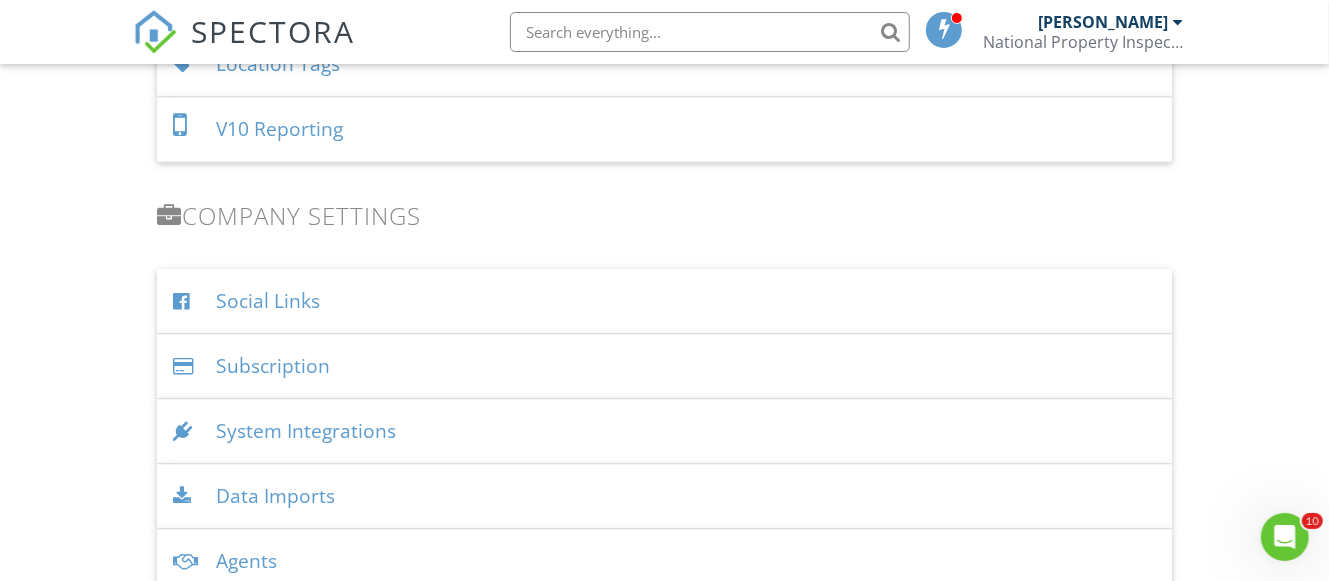 click on "Social Links" at bounding box center [664, 301] 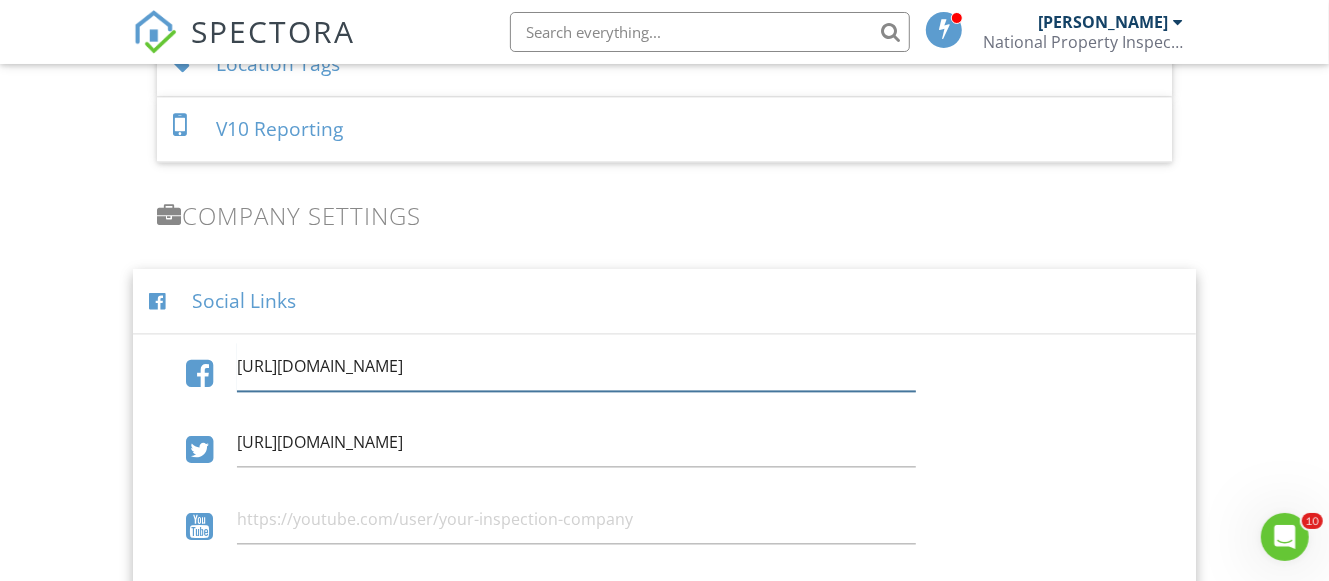 drag, startPoint x: 466, startPoint y: 334, endPoint x: 228, endPoint y: 315, distance: 238.7572 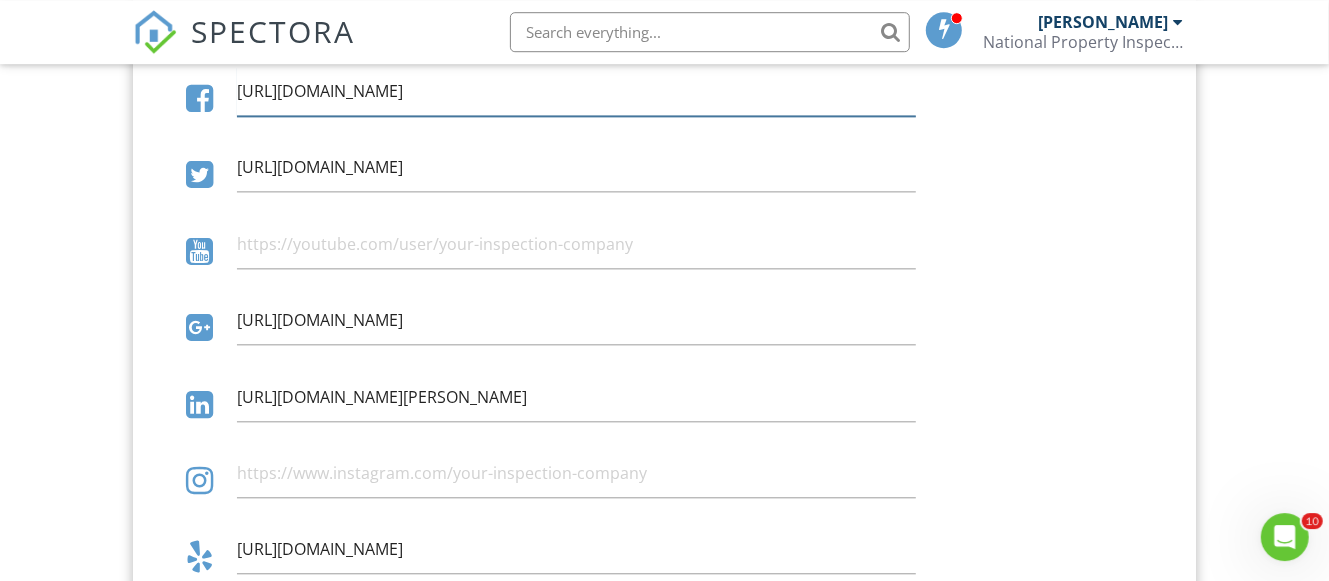 scroll, scrollTop: 2625, scrollLeft: 0, axis: vertical 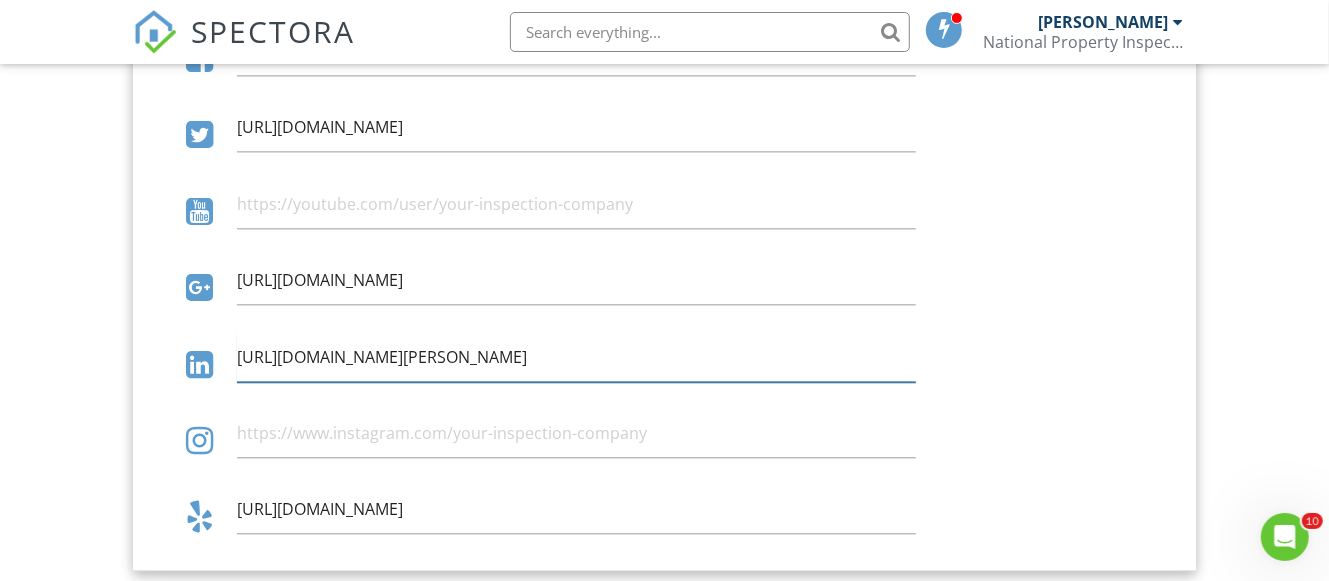 click on "[URL][DOMAIN_NAME][PERSON_NAME]" at bounding box center [576, 357] 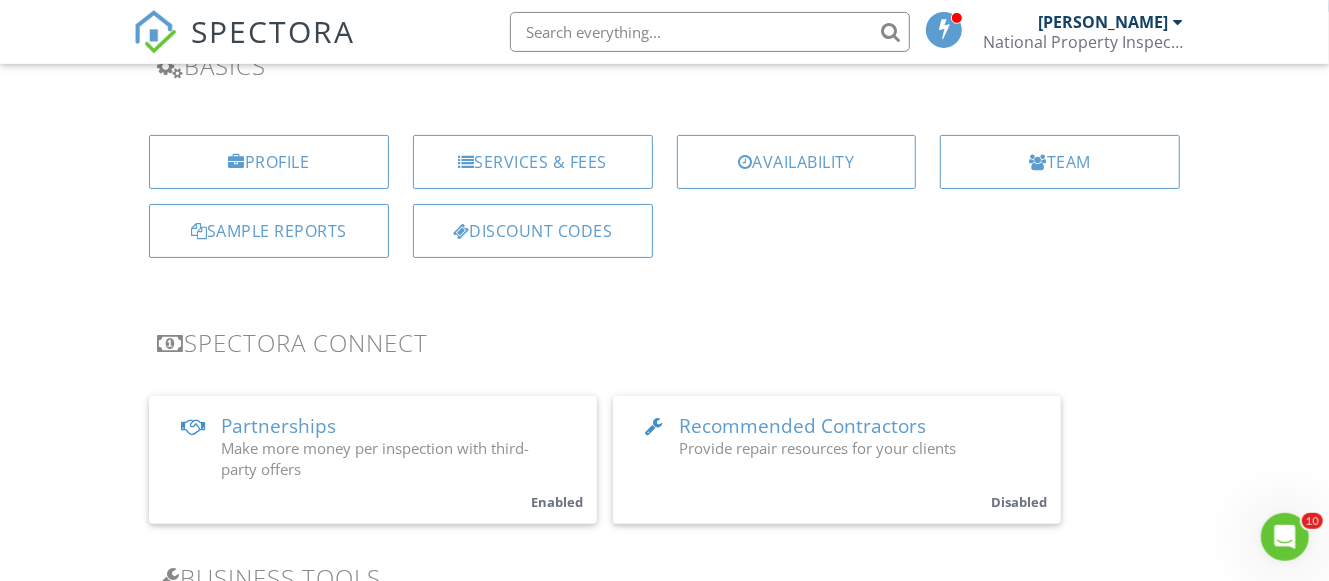 scroll, scrollTop: 0, scrollLeft: 0, axis: both 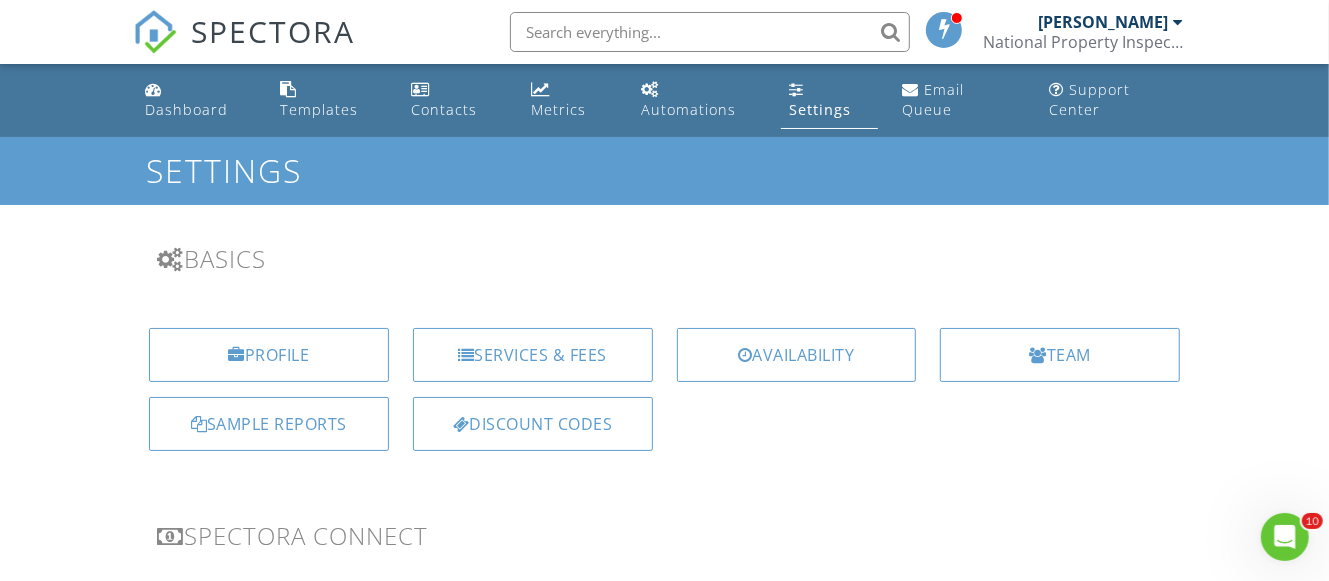 drag, startPoint x: 207, startPoint y: 81, endPoint x: 237, endPoint y: 104, distance: 37.802116 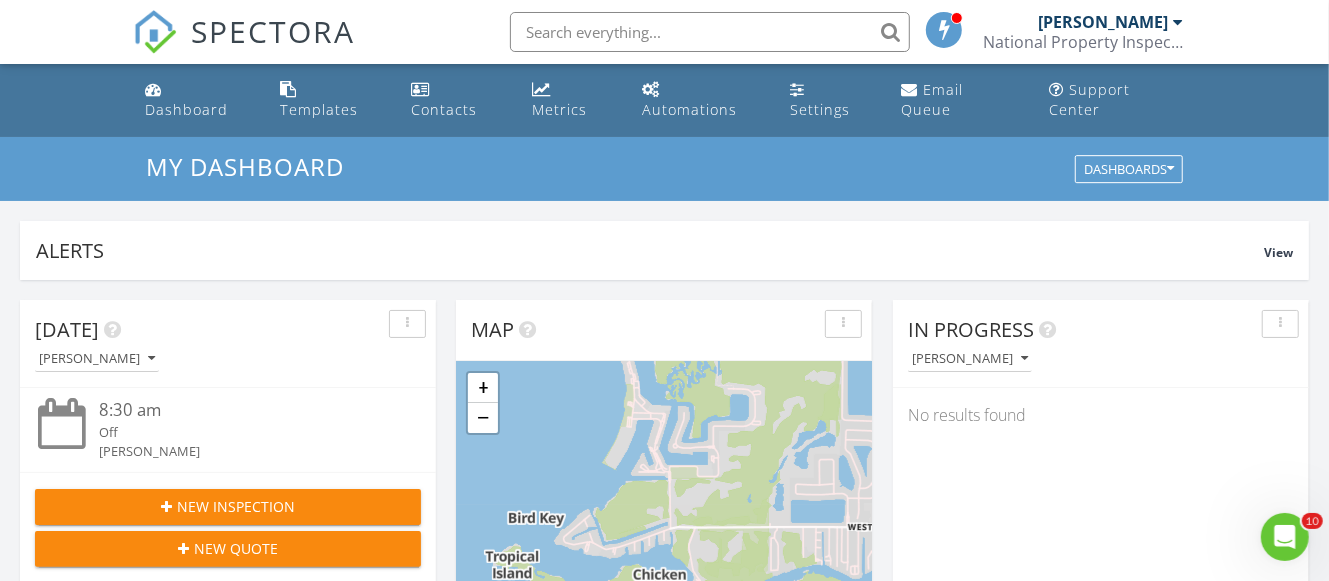 scroll, scrollTop: 0, scrollLeft: 0, axis: both 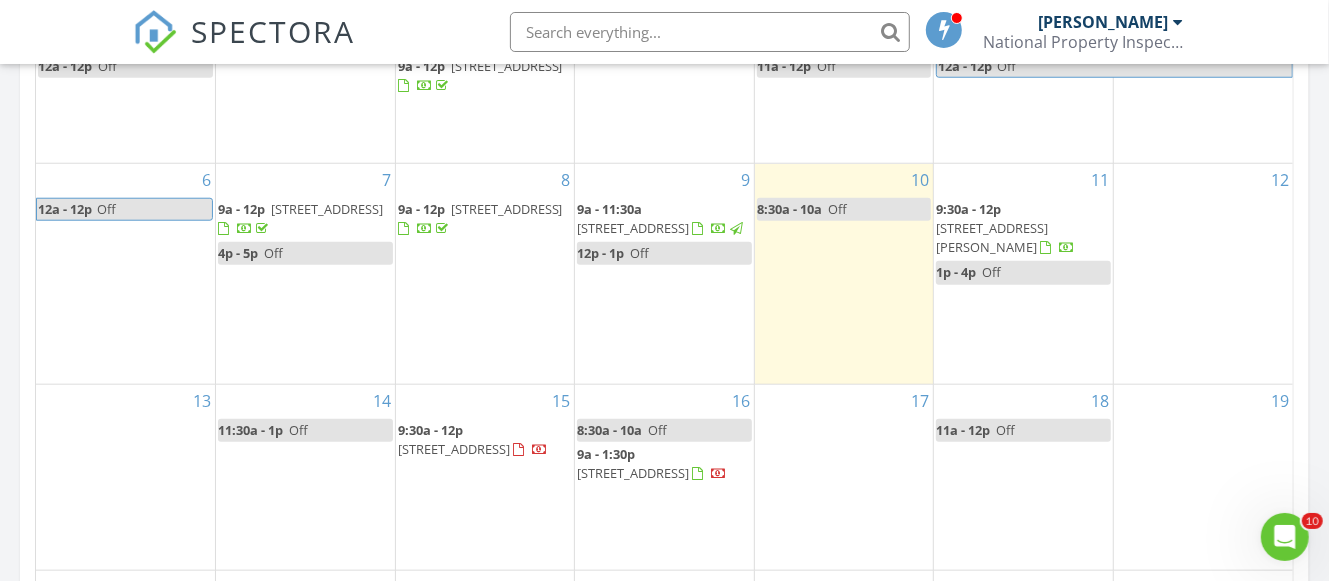 click on "Off" at bounding box center (837, 209) 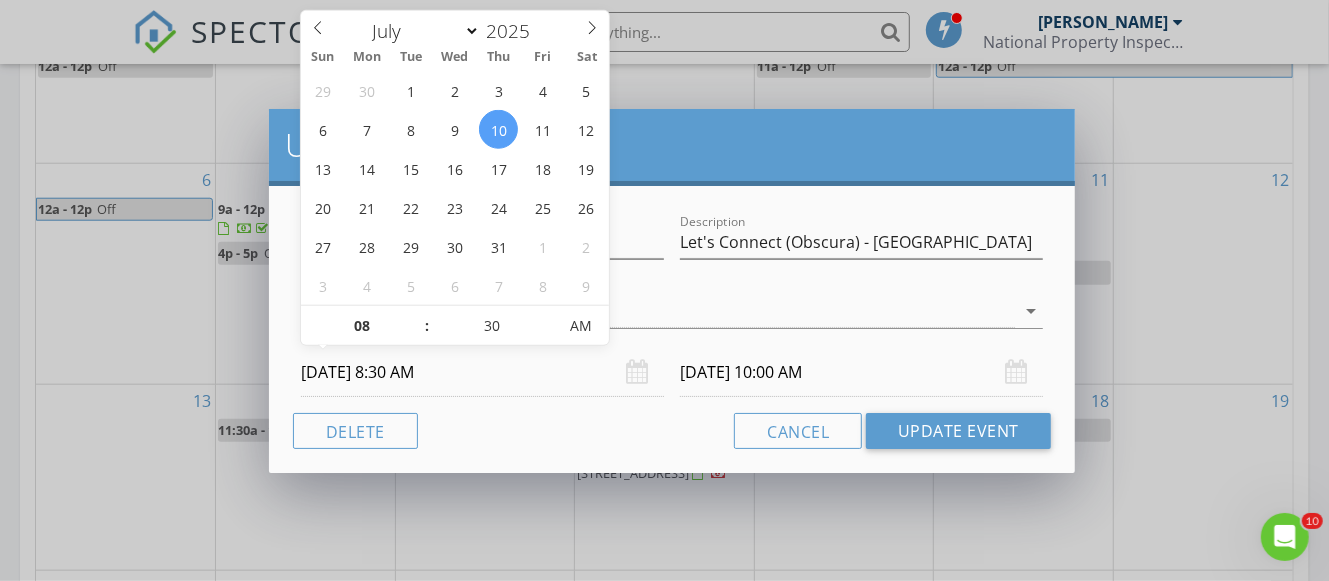 click on "07/10/2025 8:30 AM" at bounding box center (482, 372) 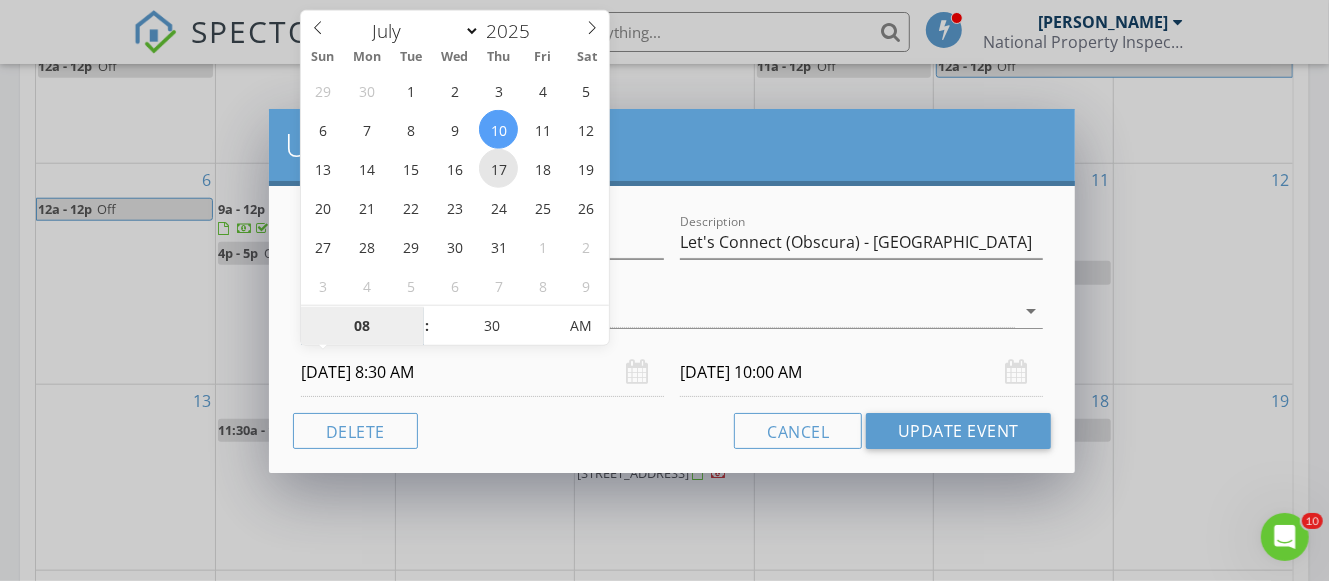 type on "07/17/2025 8:30 AM" 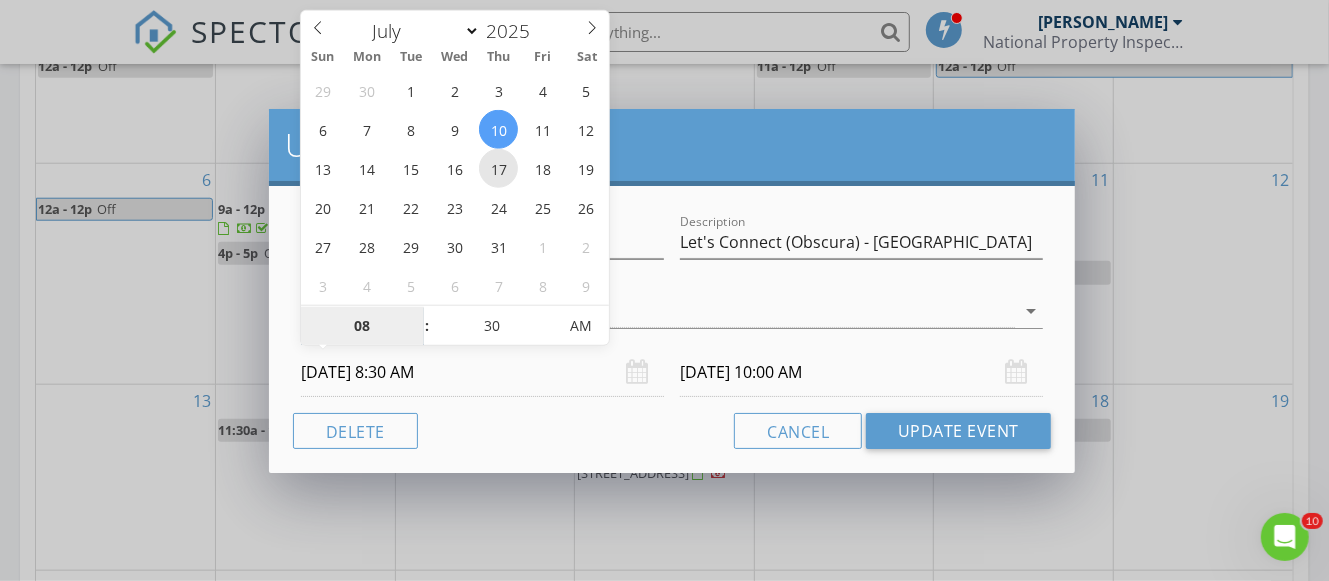 type on "07/17/2025 10:00 AM" 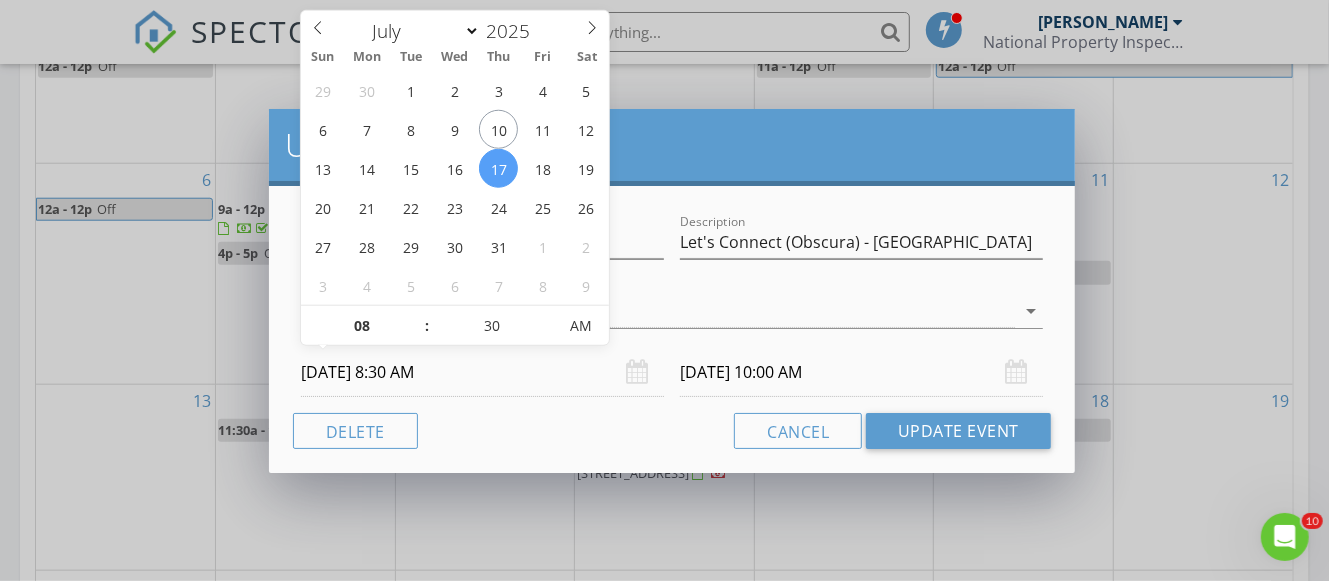 click on "Cancel   Update Event" at bounding box center (672, 431) 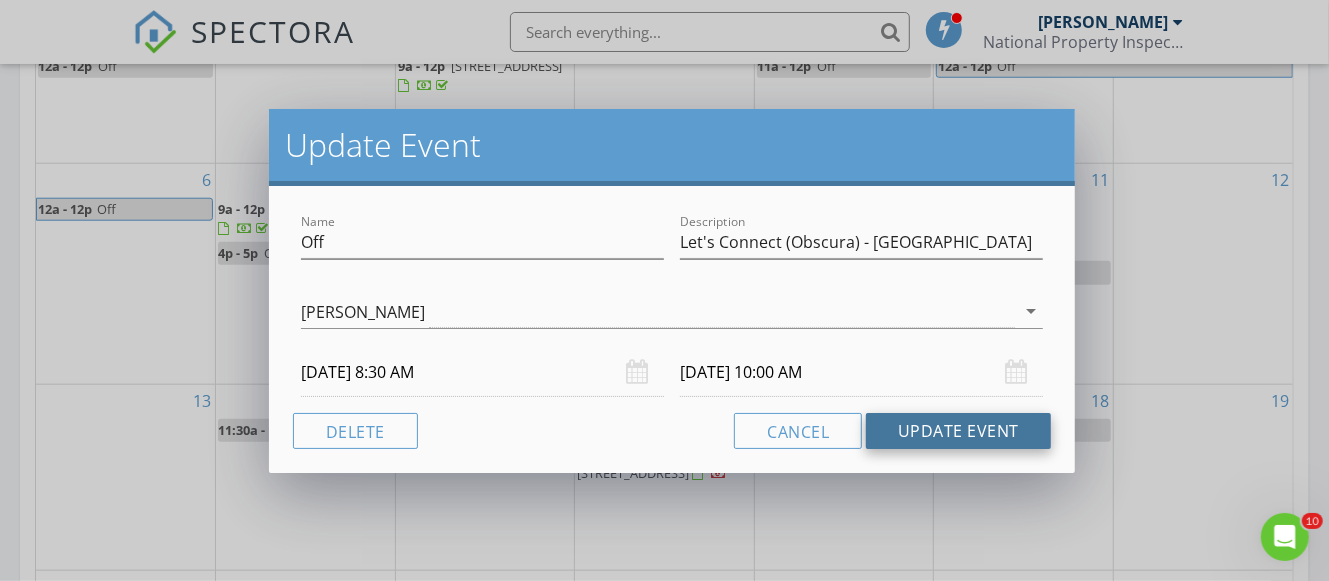 click on "Update Event" at bounding box center [958, 431] 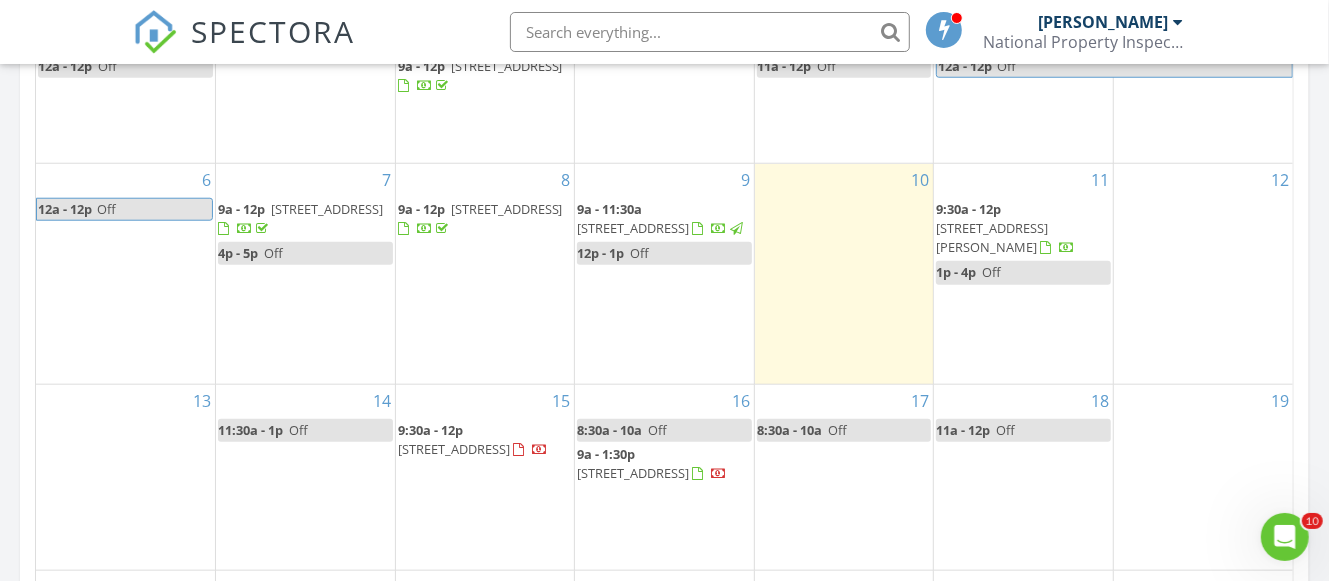 click on "10" at bounding box center (844, 273) 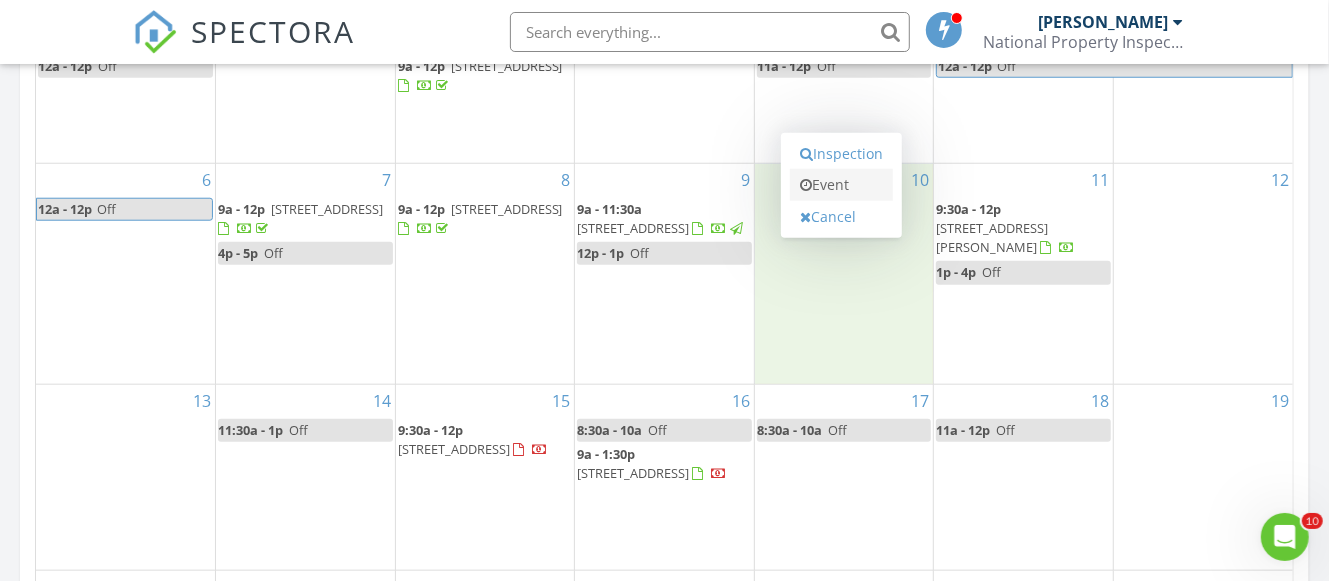 click on "Event" at bounding box center (841, 185) 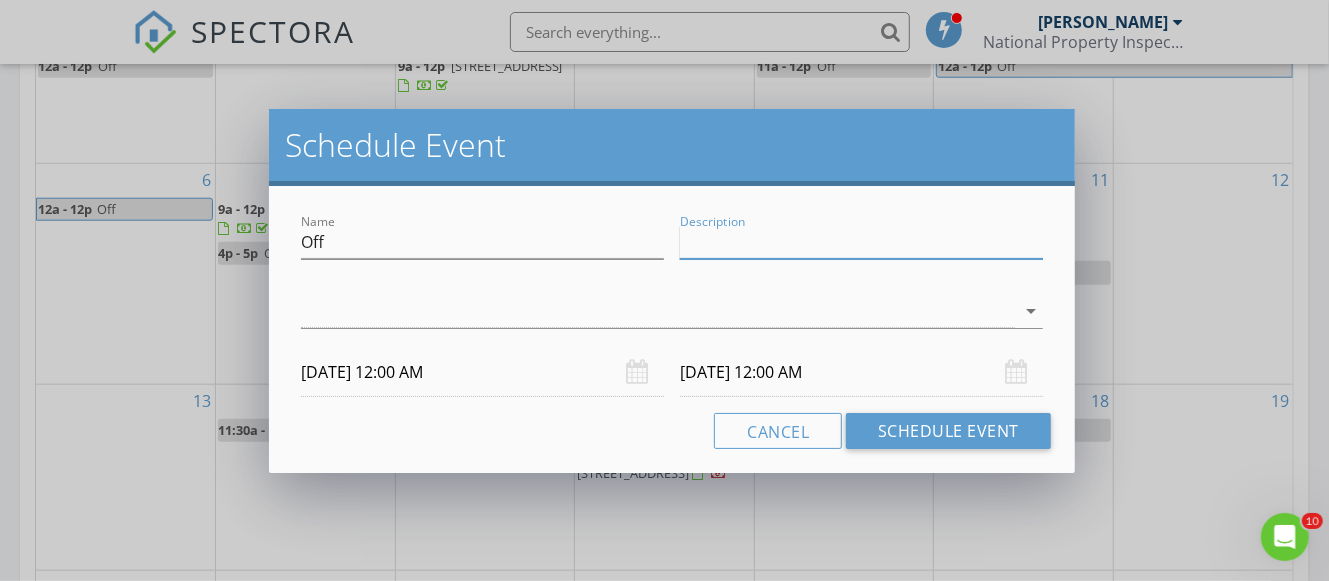 click on "Description" at bounding box center [861, 242] 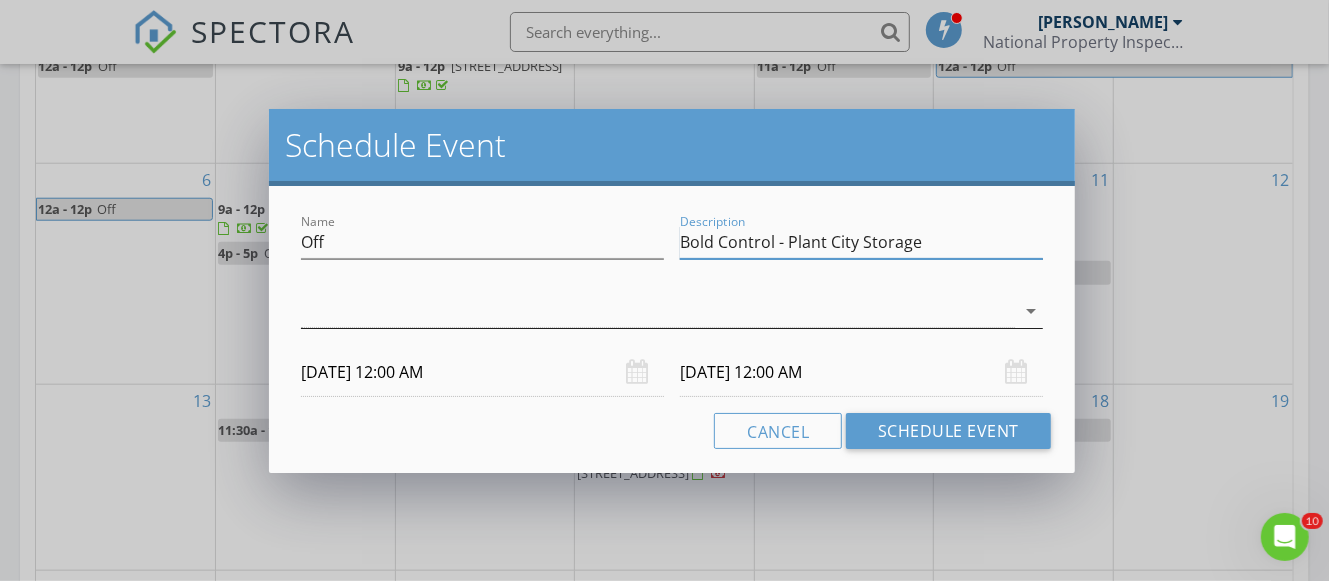 type on "Bold Control - Plant City Storage" 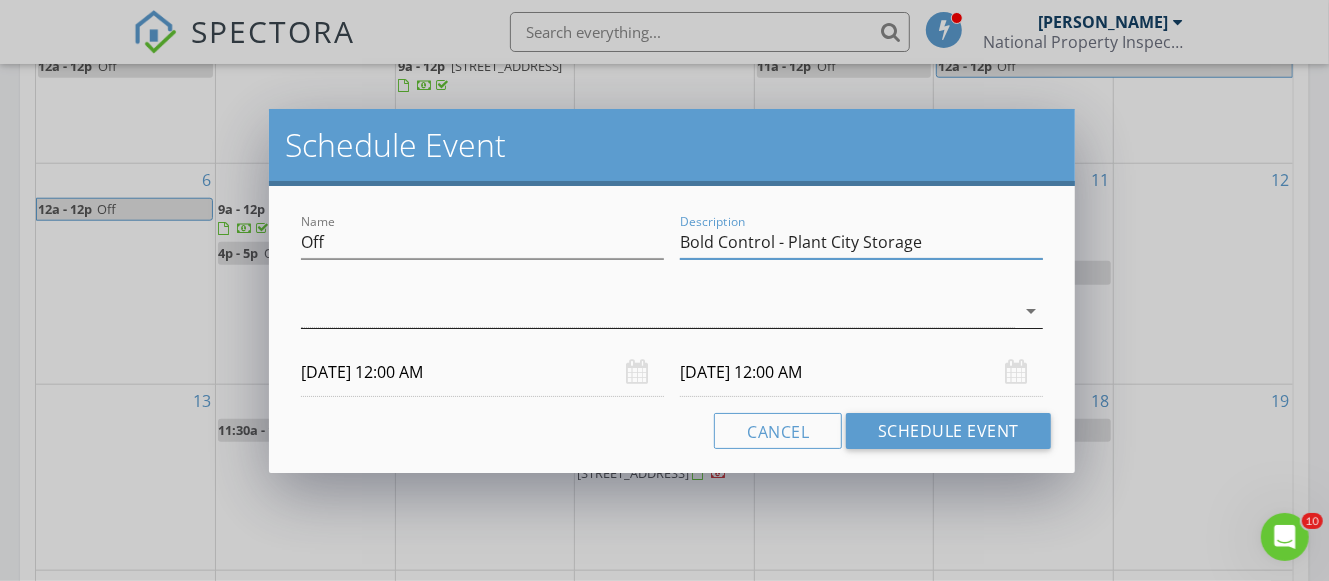 click at bounding box center [658, 311] 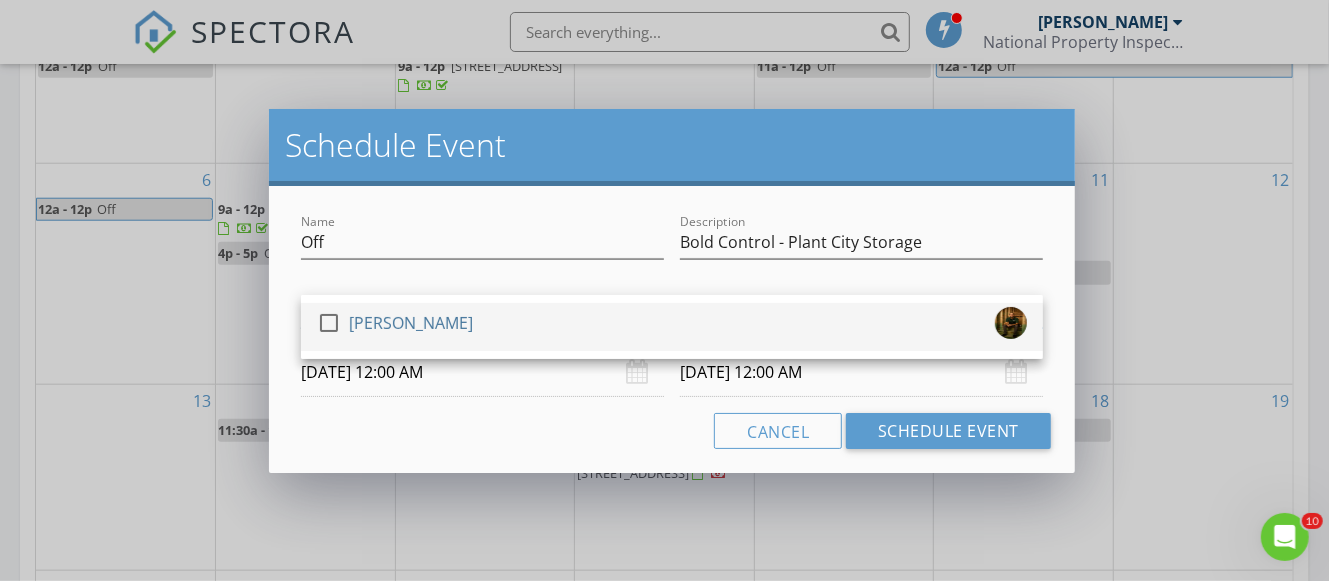 click on "[PERSON_NAME]" at bounding box center (411, 323) 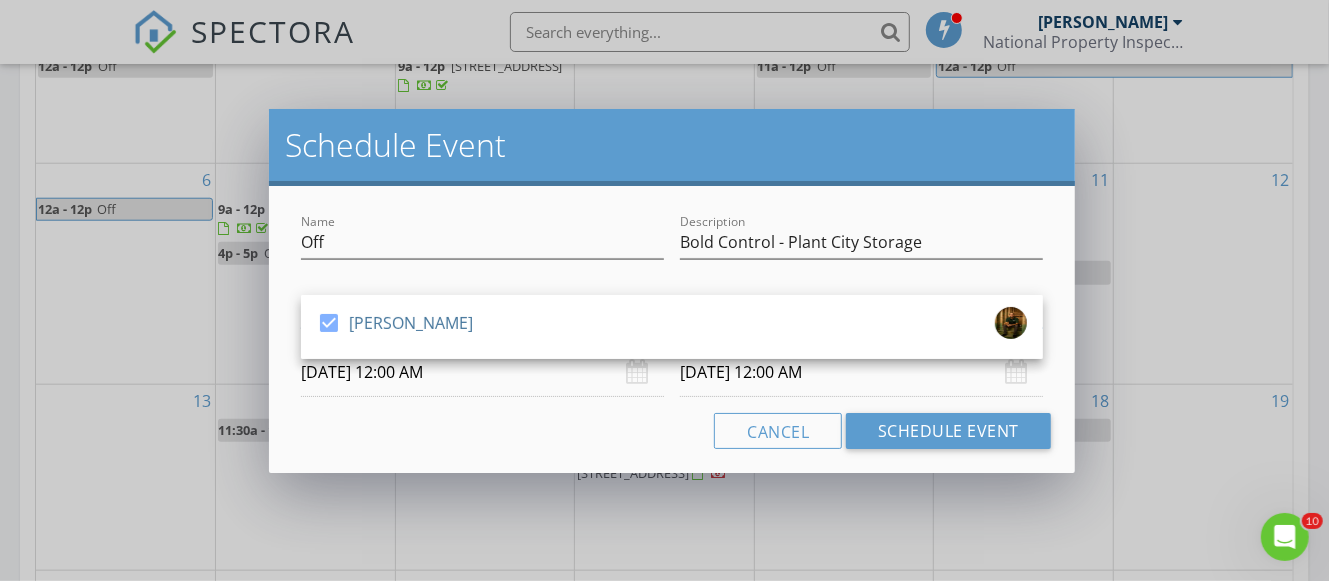 click on "Cancel   Schedule Event" at bounding box center [672, 431] 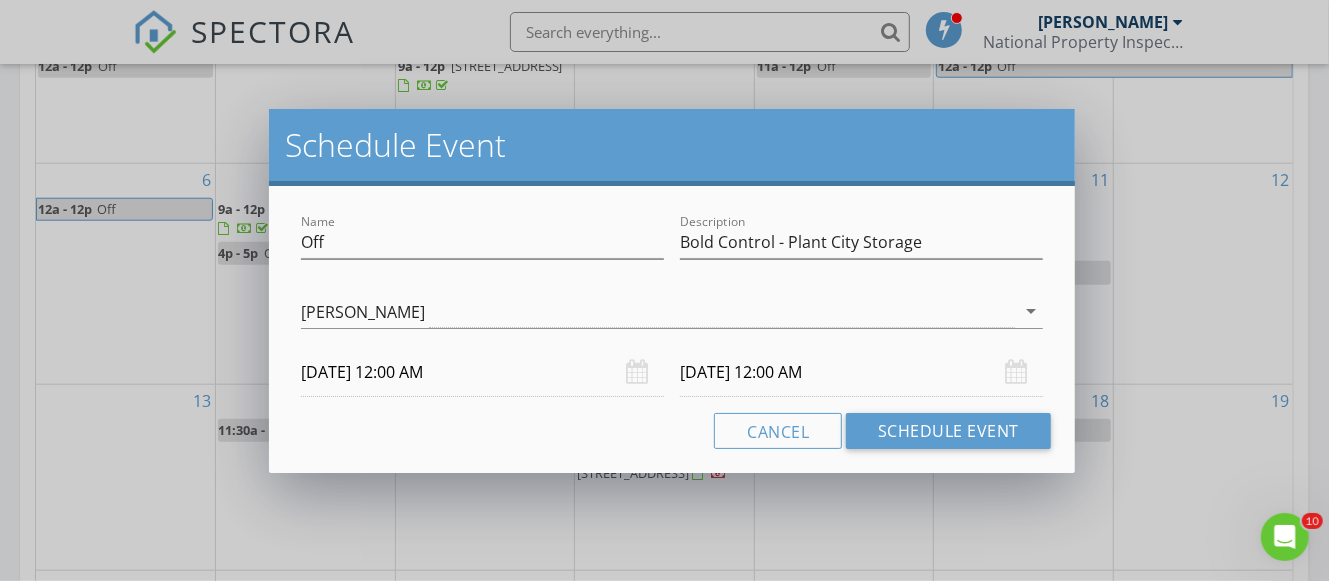 click on "07/10/2025 12:00 AM" at bounding box center (482, 372) 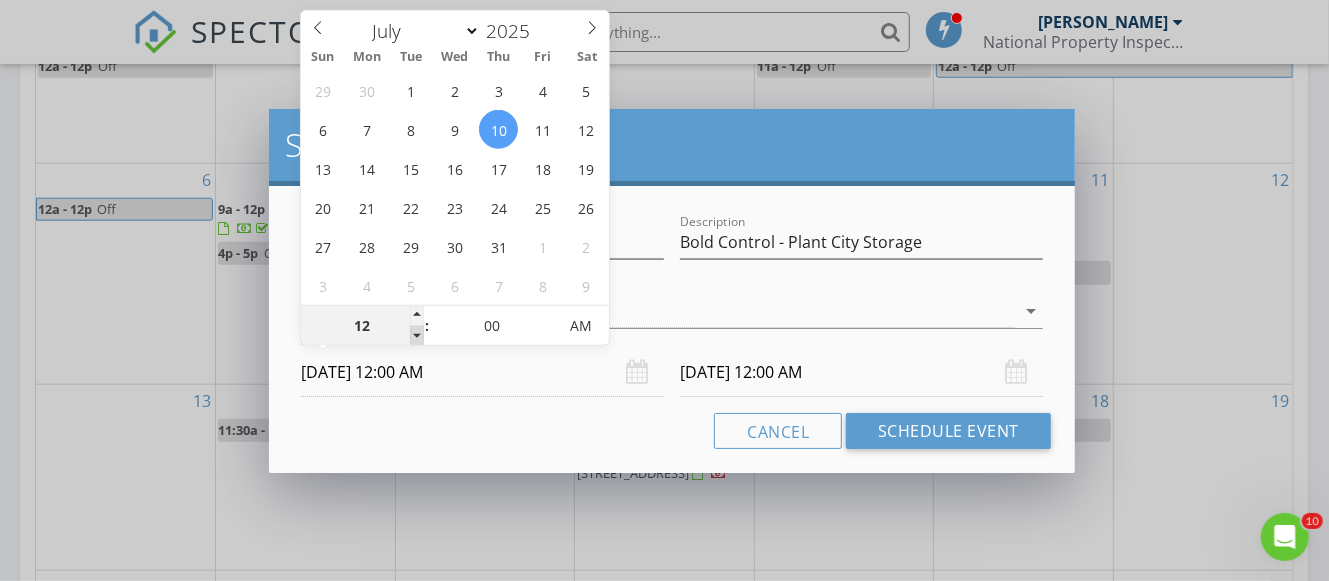 type on "11" 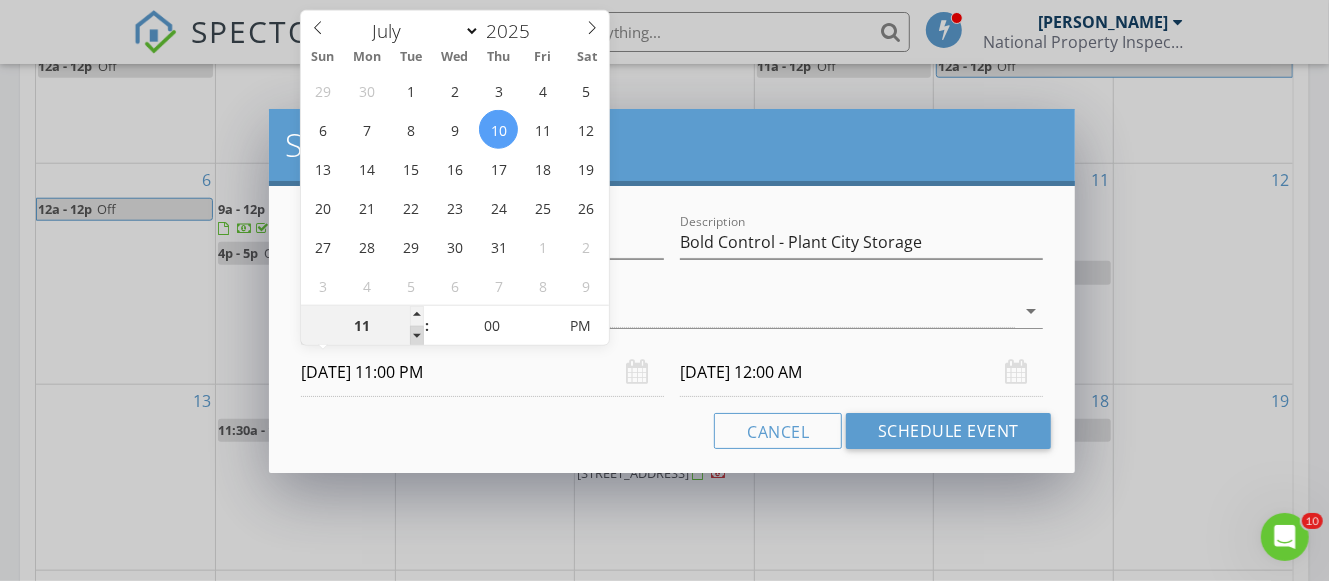 click at bounding box center [417, 336] 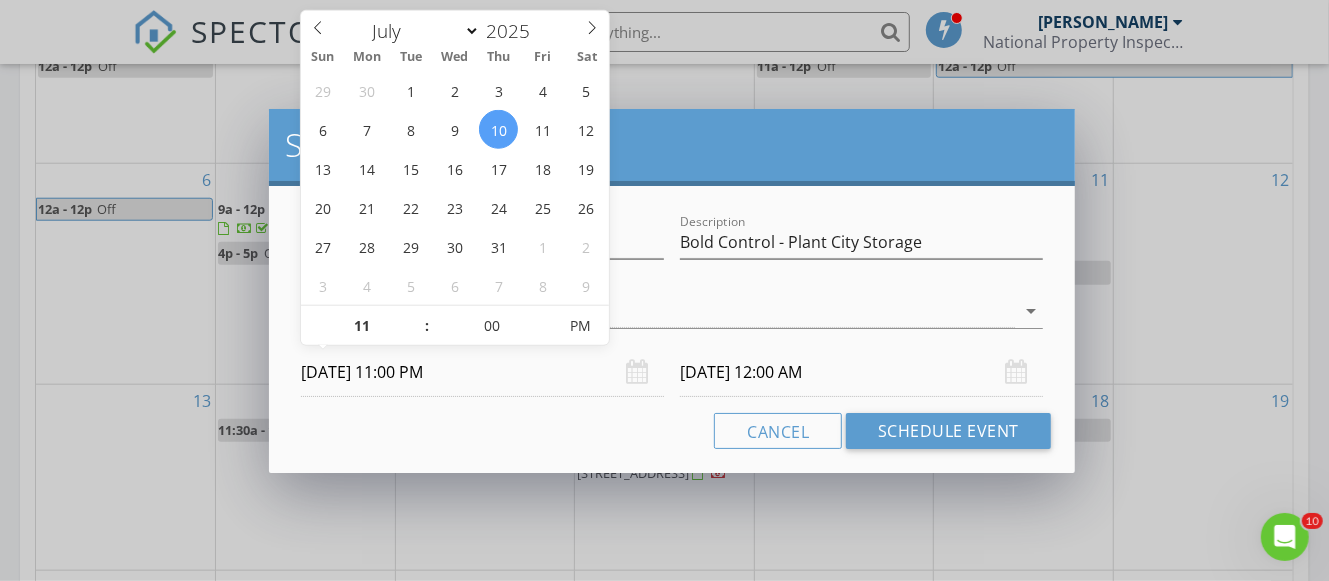 type on "07/11/2025 11:00 PM" 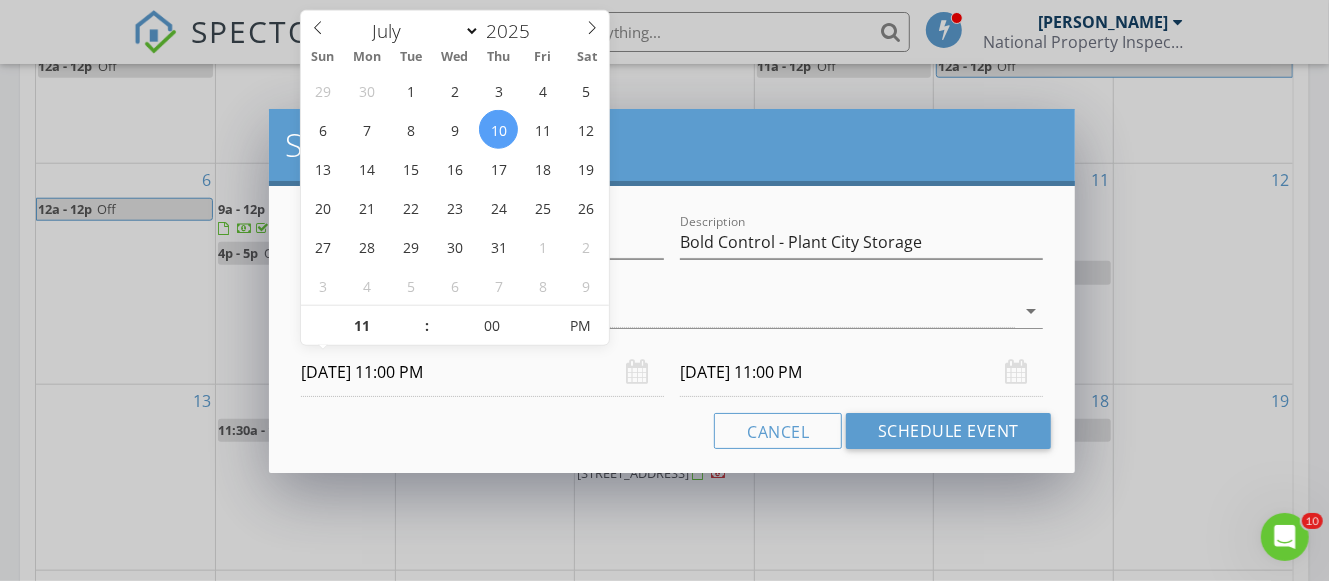 drag, startPoint x: 414, startPoint y: 410, endPoint x: 459, endPoint y: 403, distance: 45.54119 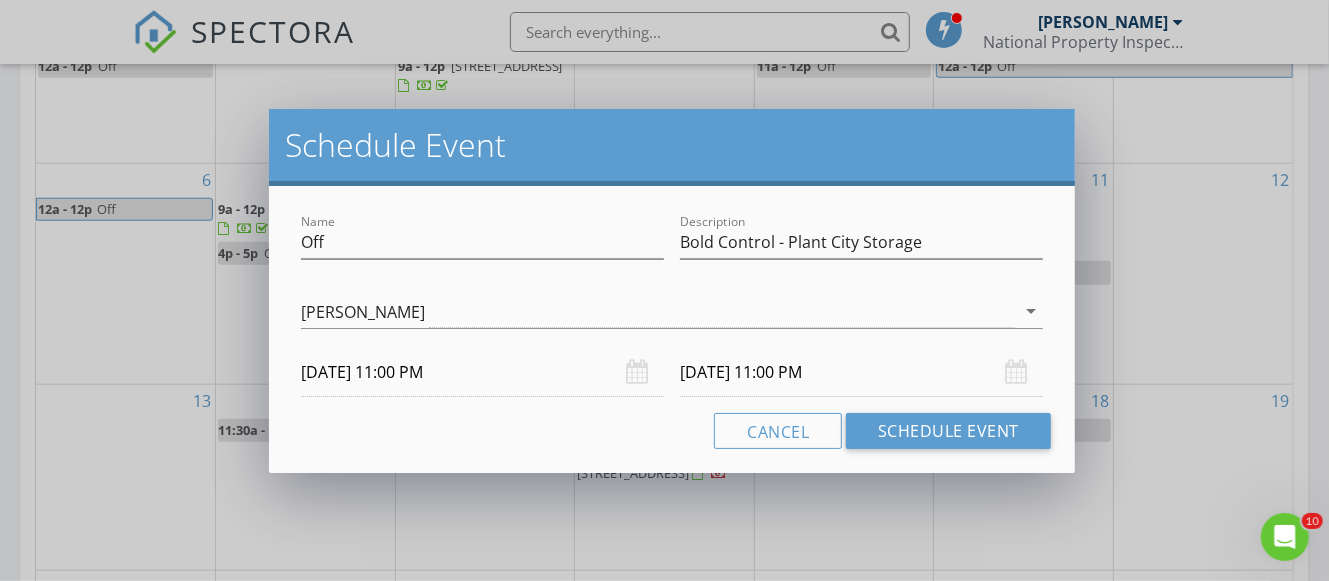 click on "07/10/2025 11:00 PM" at bounding box center [482, 372] 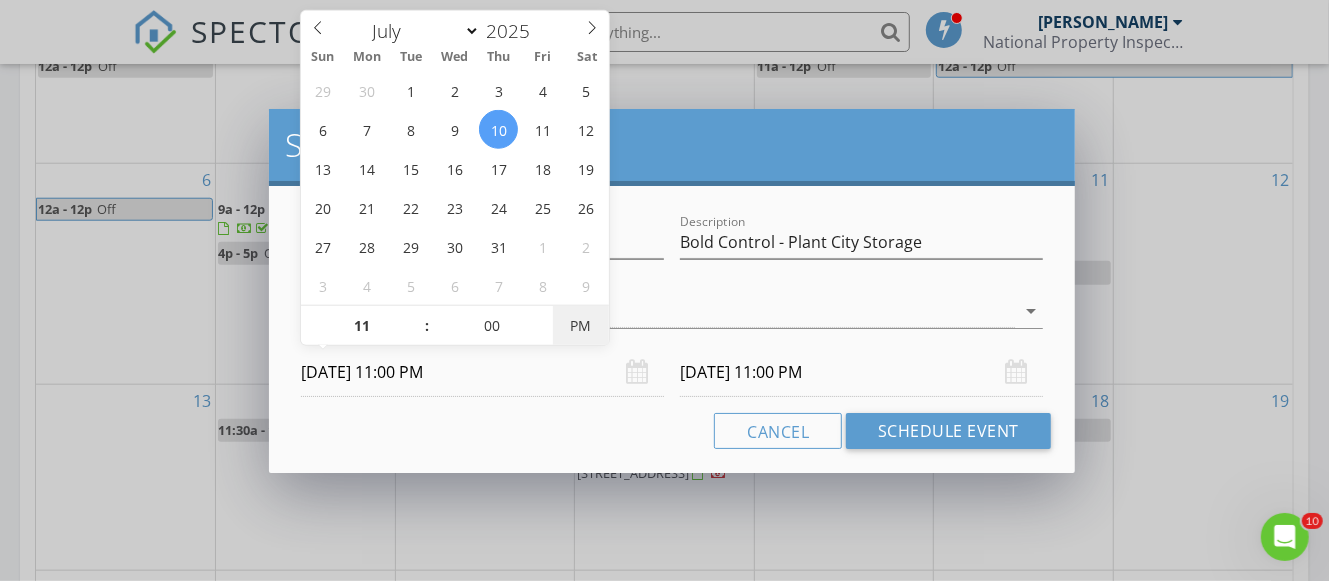 type on "07/10/2025 11:00 AM" 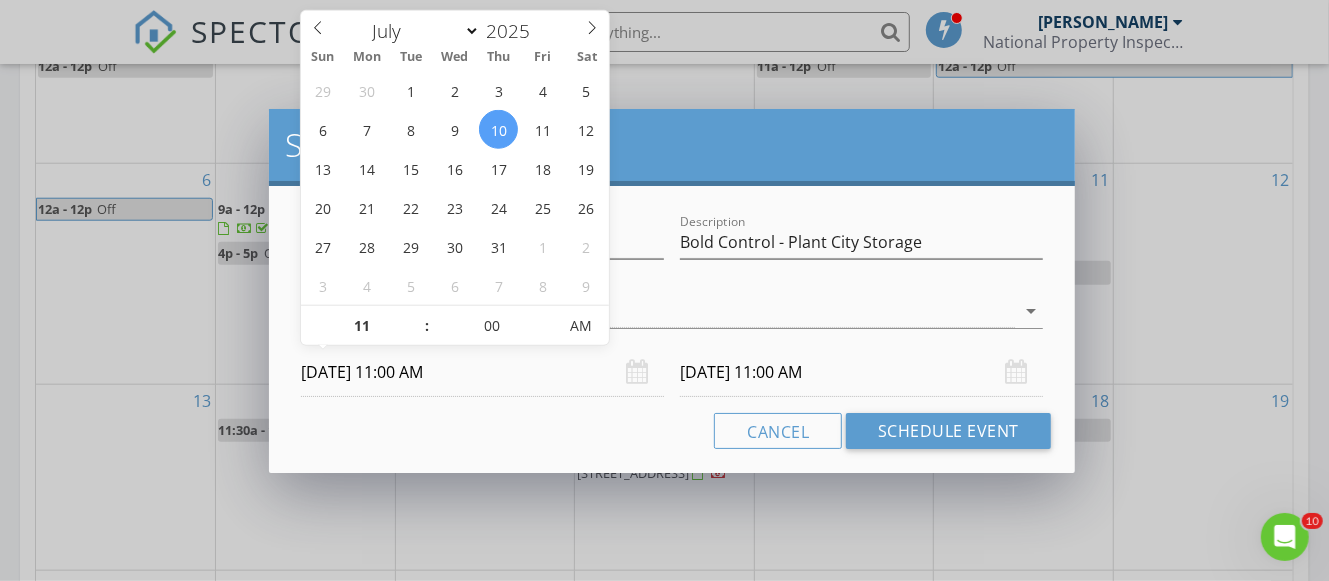 drag, startPoint x: 564, startPoint y: 330, endPoint x: 543, endPoint y: 375, distance: 49.658836 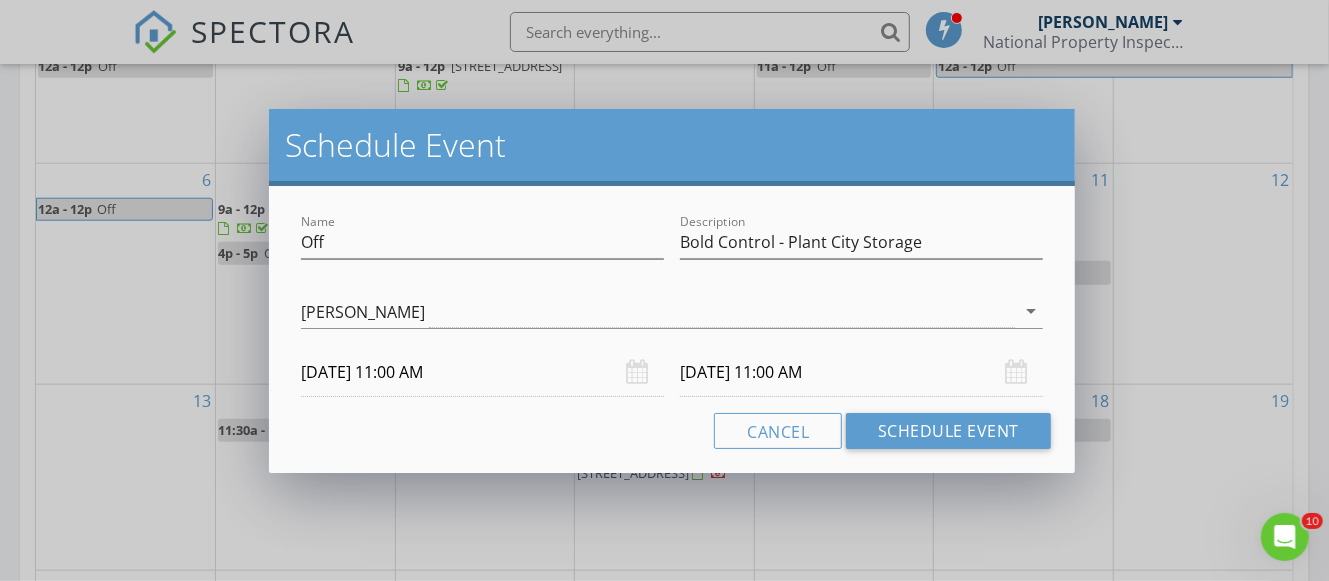 click on "07/11/2025 11:00 AM" at bounding box center (861, 372) 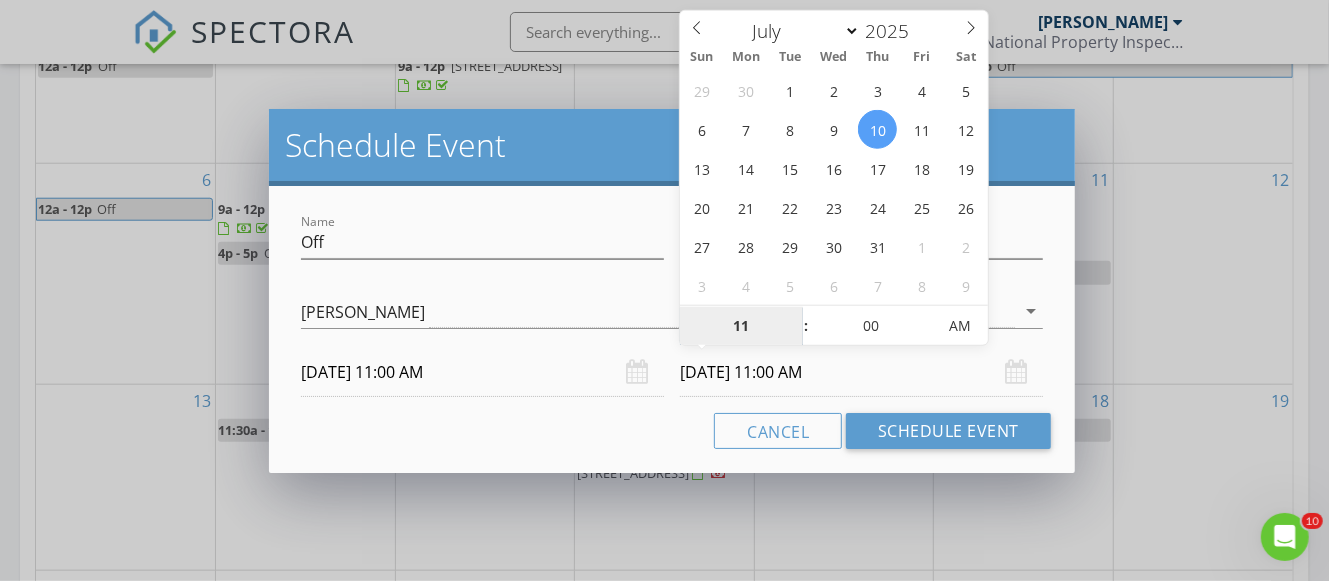 type on "07/10/2025 11:00 AM" 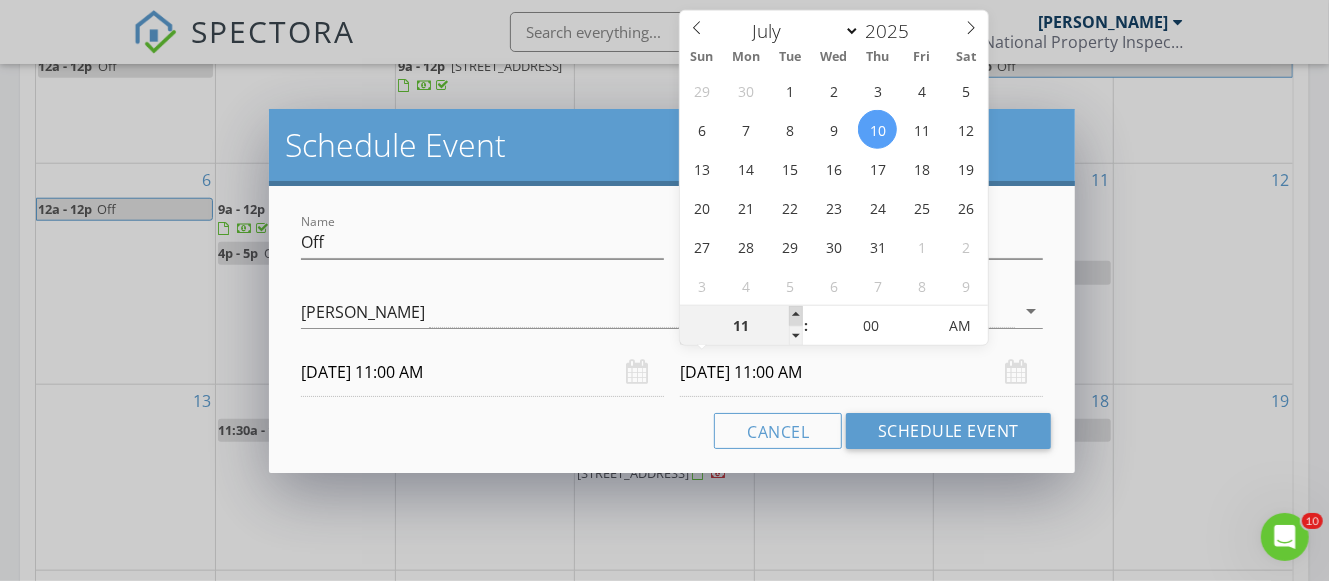 type on "12" 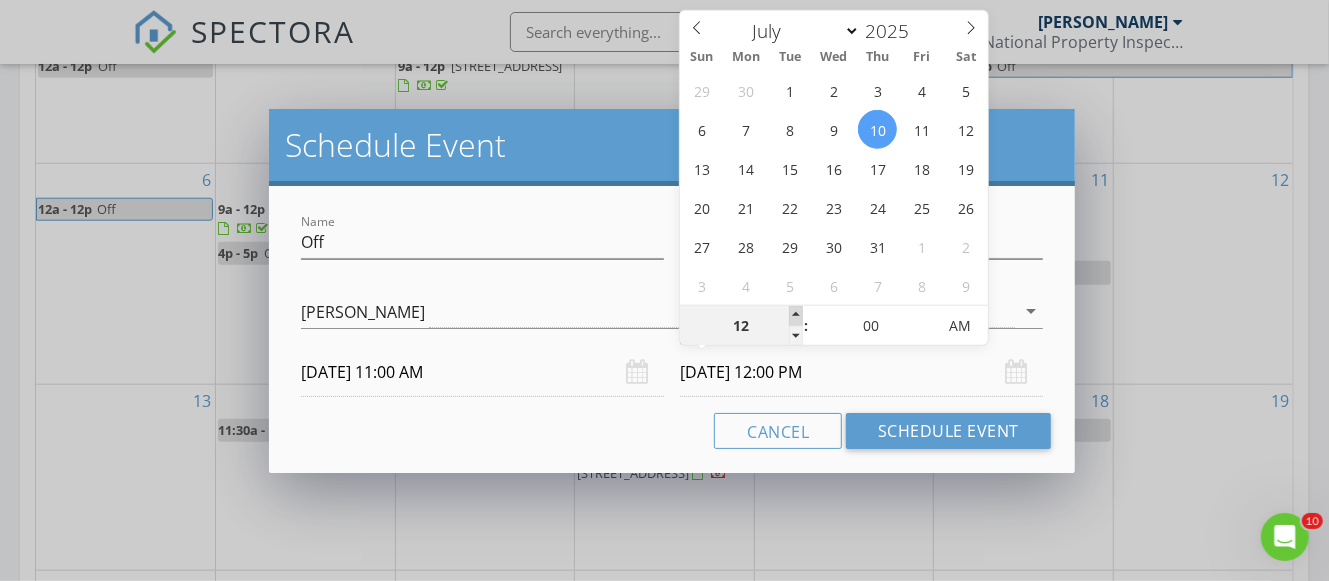 click at bounding box center (796, 316) 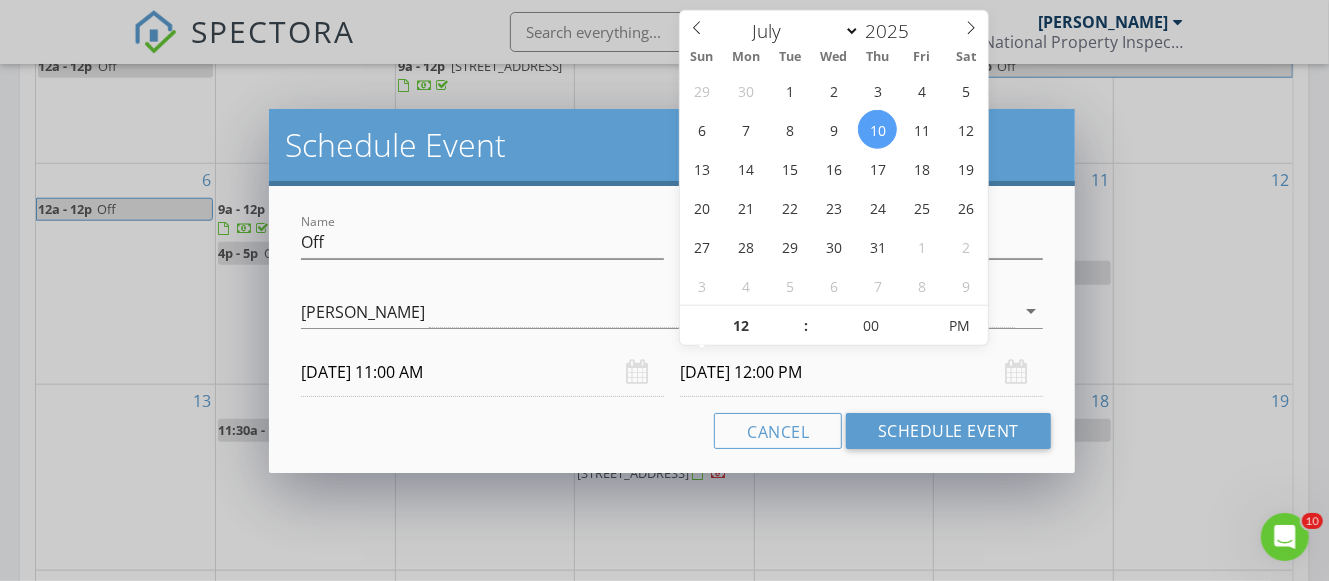 click on "Cancel   Schedule Event" at bounding box center (672, 431) 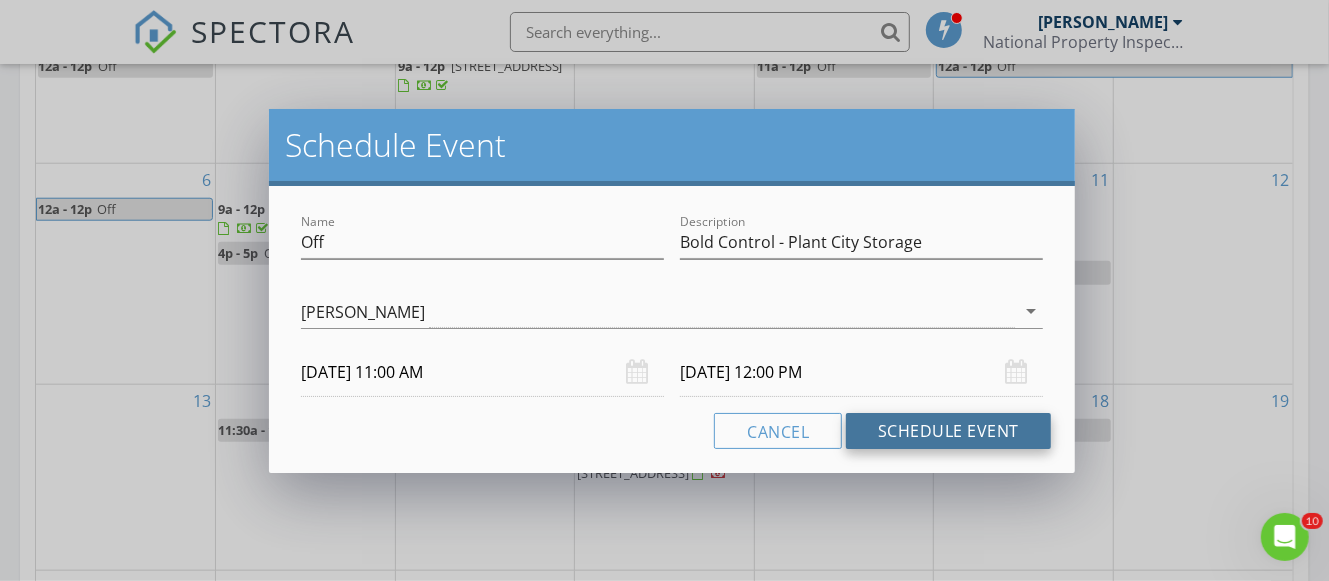 click on "Schedule Event" at bounding box center (948, 431) 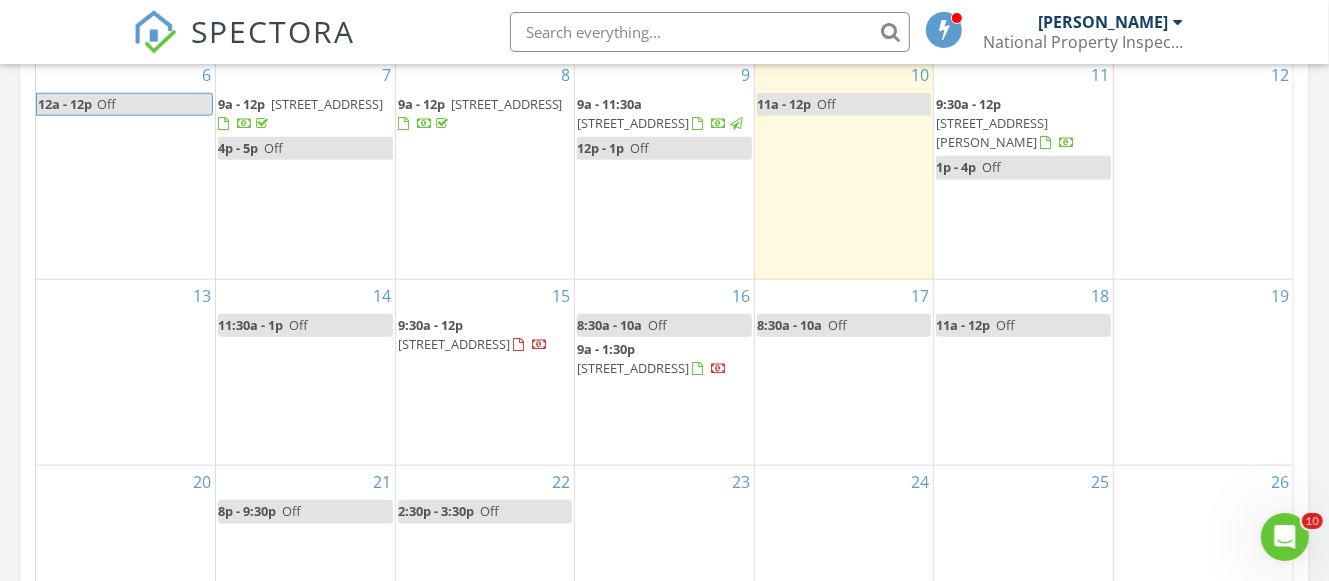 scroll, scrollTop: 1260, scrollLeft: 0, axis: vertical 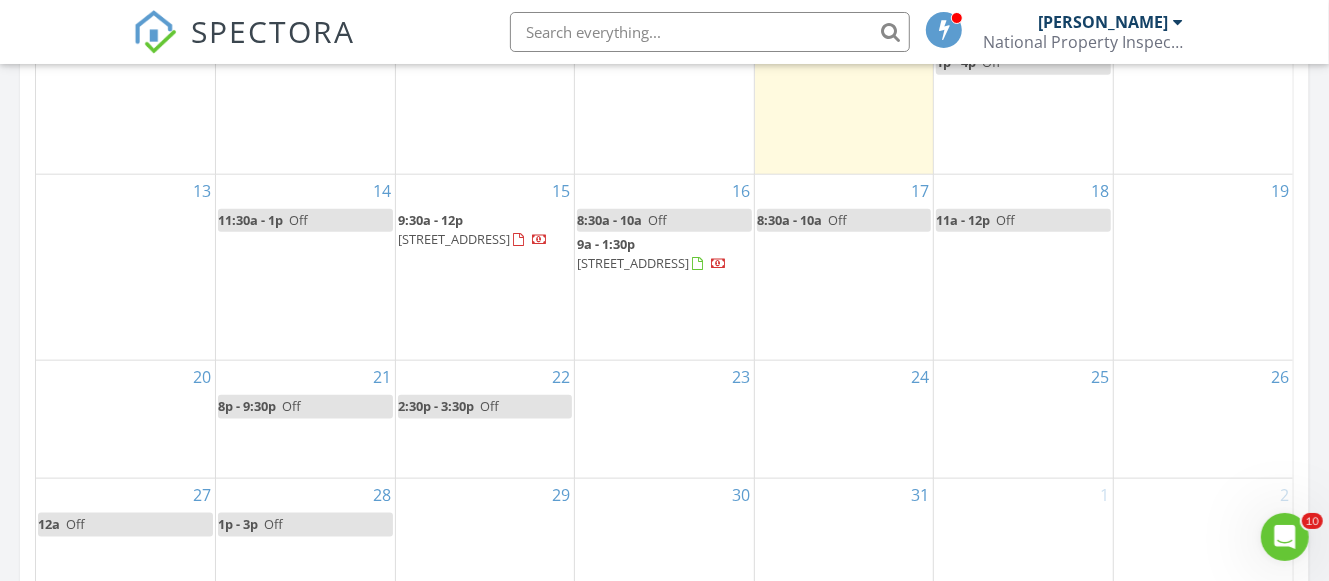 click on "2:30p - 3:30p" at bounding box center [436, 406] 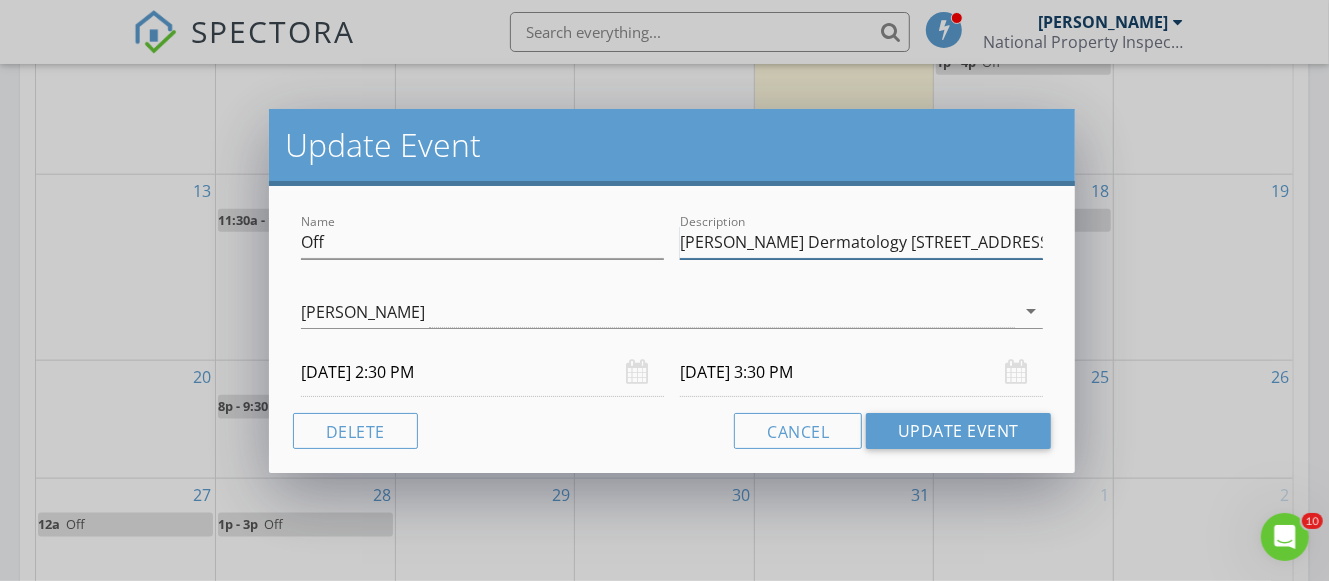 click on "Brandon Dermatology 6410 N US Hwy. 41 AB 6/30 245p mon" at bounding box center (861, 242) 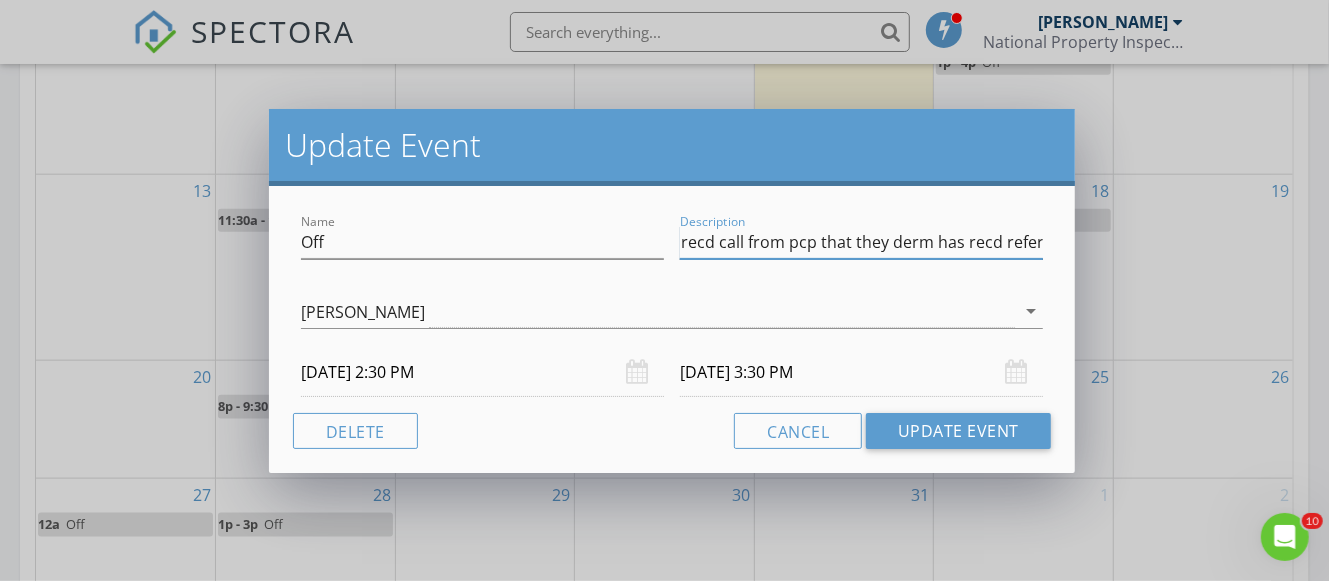 scroll, scrollTop: 0, scrollLeft: 479, axis: horizontal 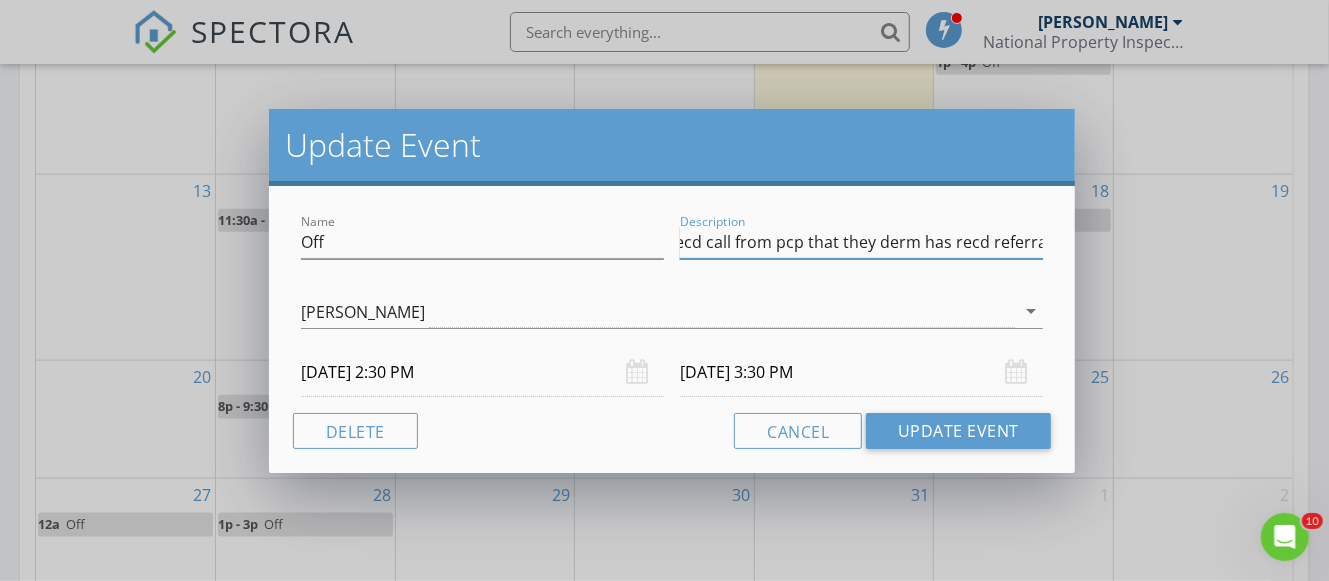 click on "Brandon Dermatology 6410 N US Hwy. 41 AB 6/30 245p mon - recd call from pcp that they derm has recd referral" at bounding box center (861, 242) 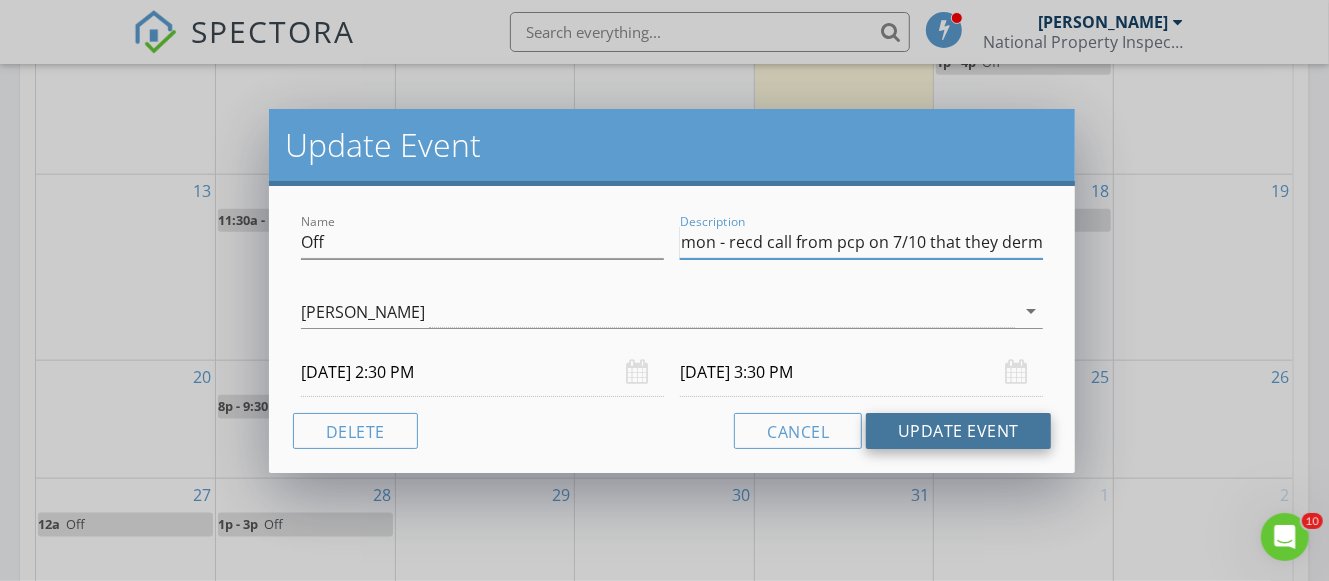 type on "Brandon Dermatology 6410 N US Hwy. 41 AB 6/30 245p mon - recd call from pcp on 7/10 that they derm has recd referral" 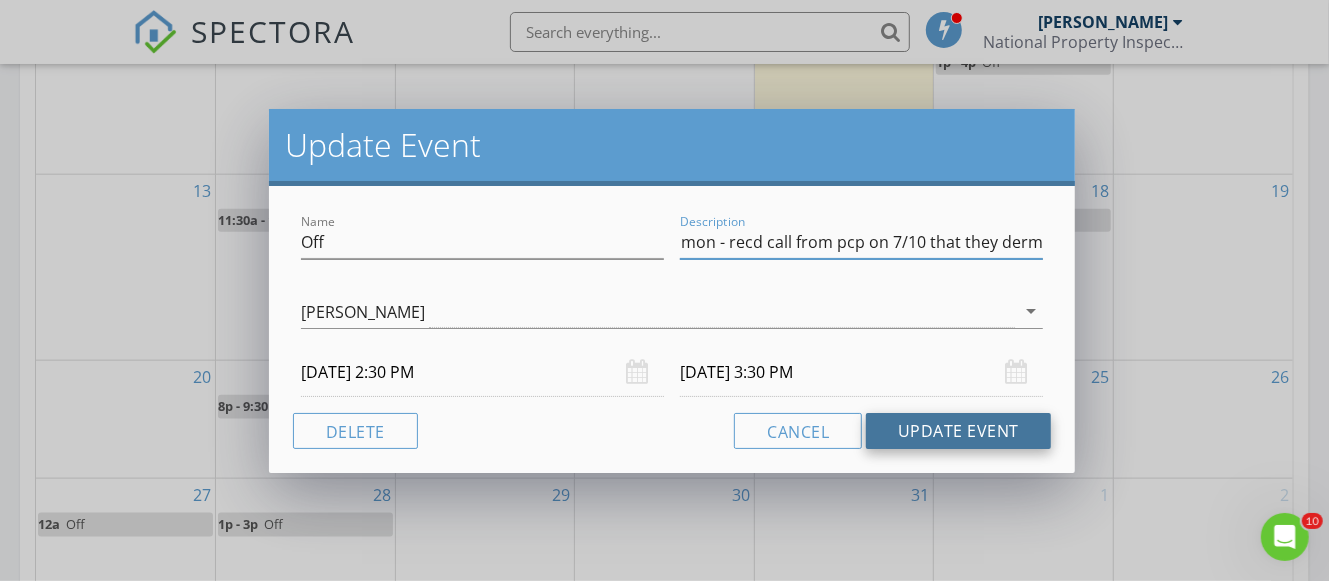 click on "Update Event" at bounding box center [958, 431] 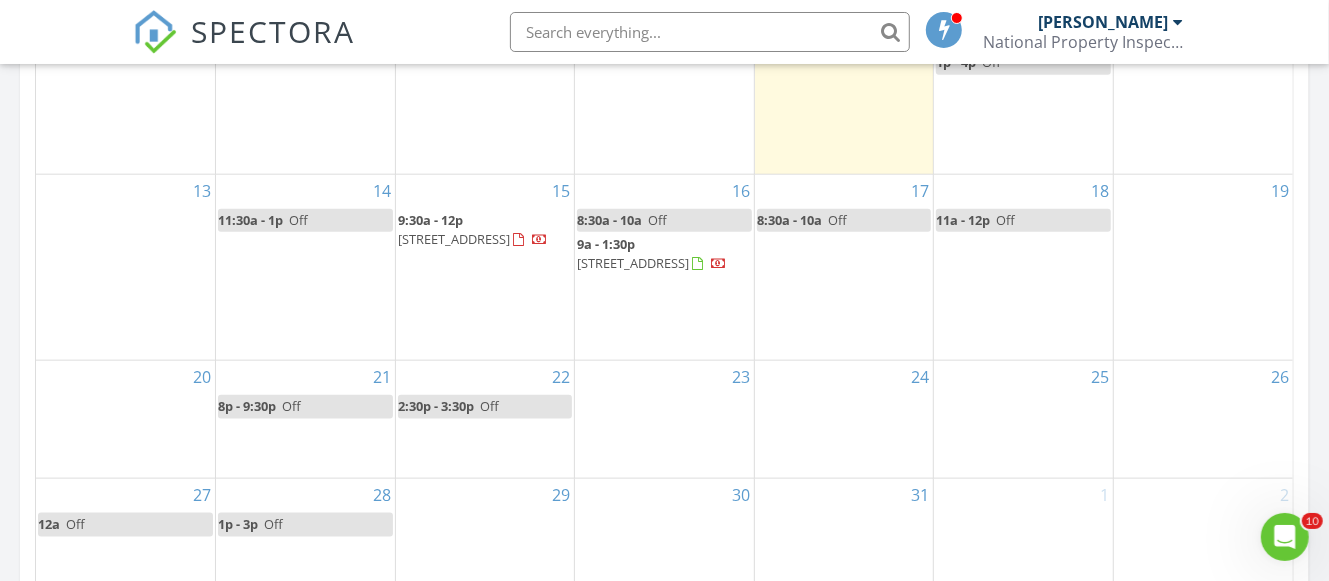 scroll, scrollTop: 1278, scrollLeft: 0, axis: vertical 